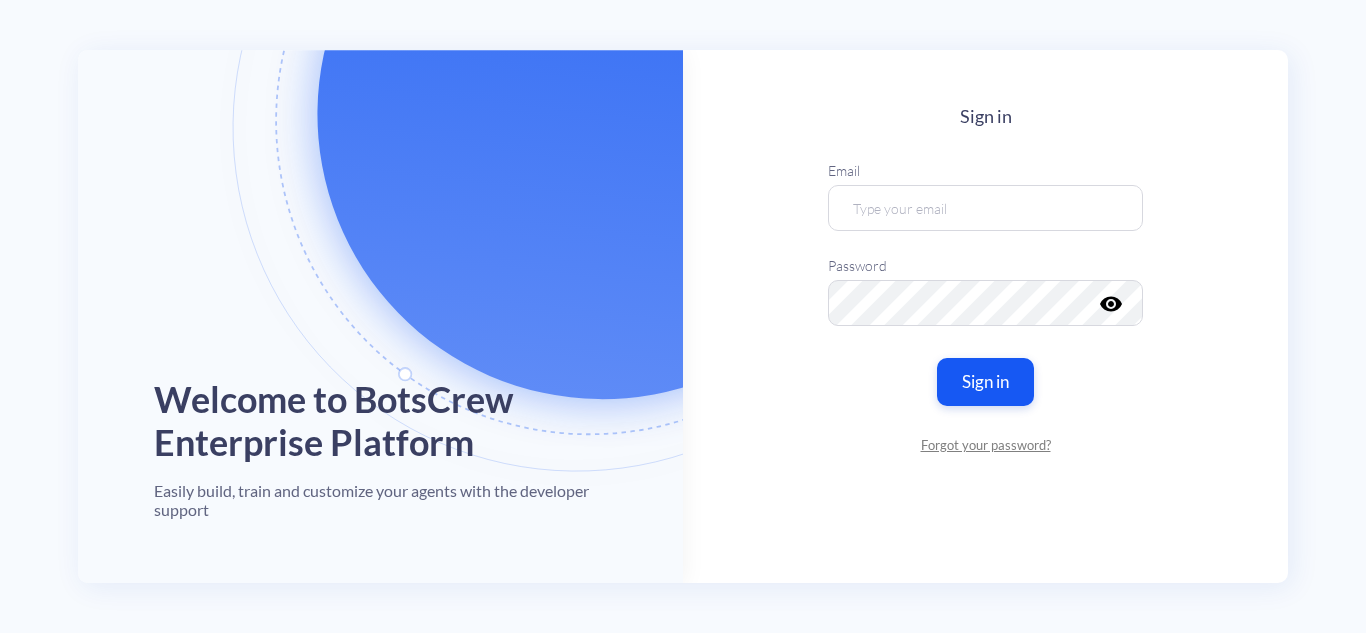 scroll, scrollTop: 0, scrollLeft: 0, axis: both 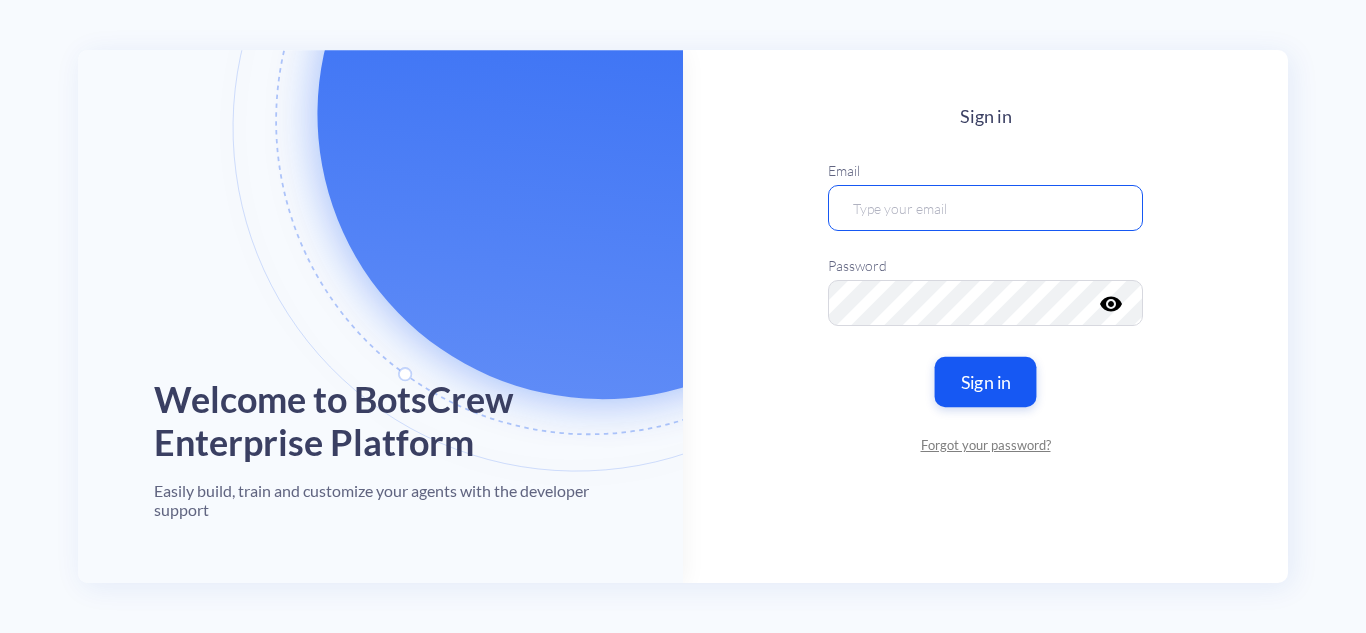 type on "shisleni@[EMAIL_DOMAIN]" 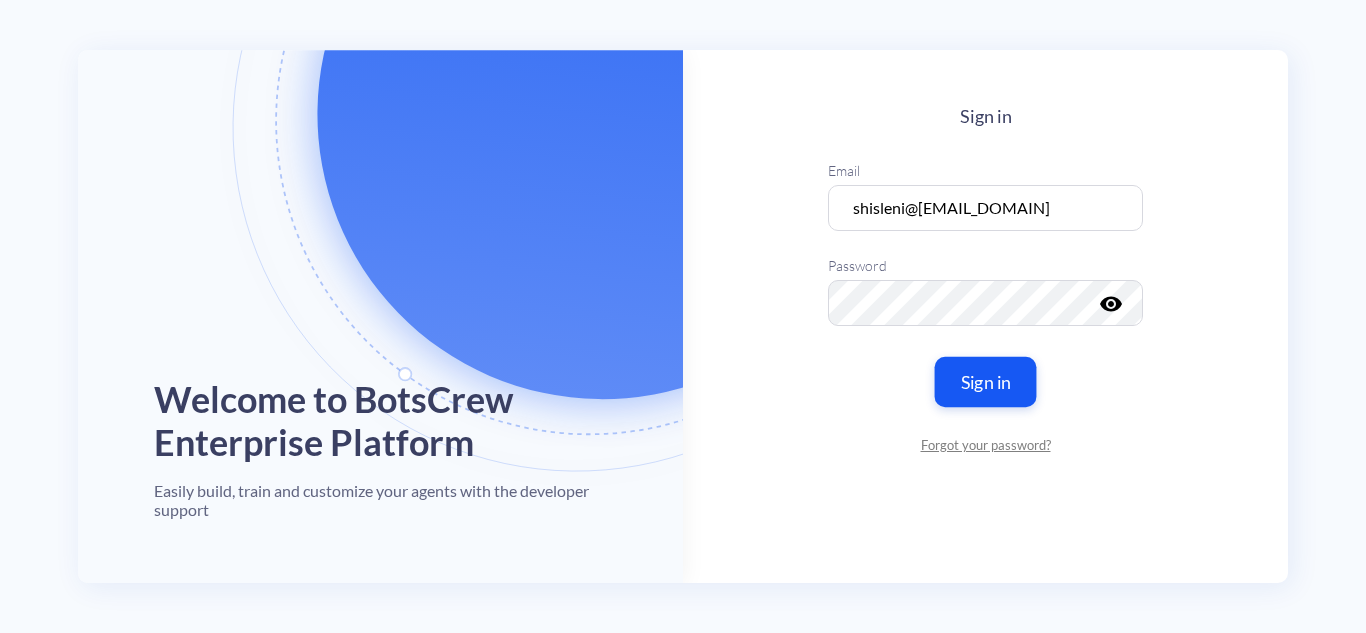 click on "Sign in" at bounding box center (986, 381) 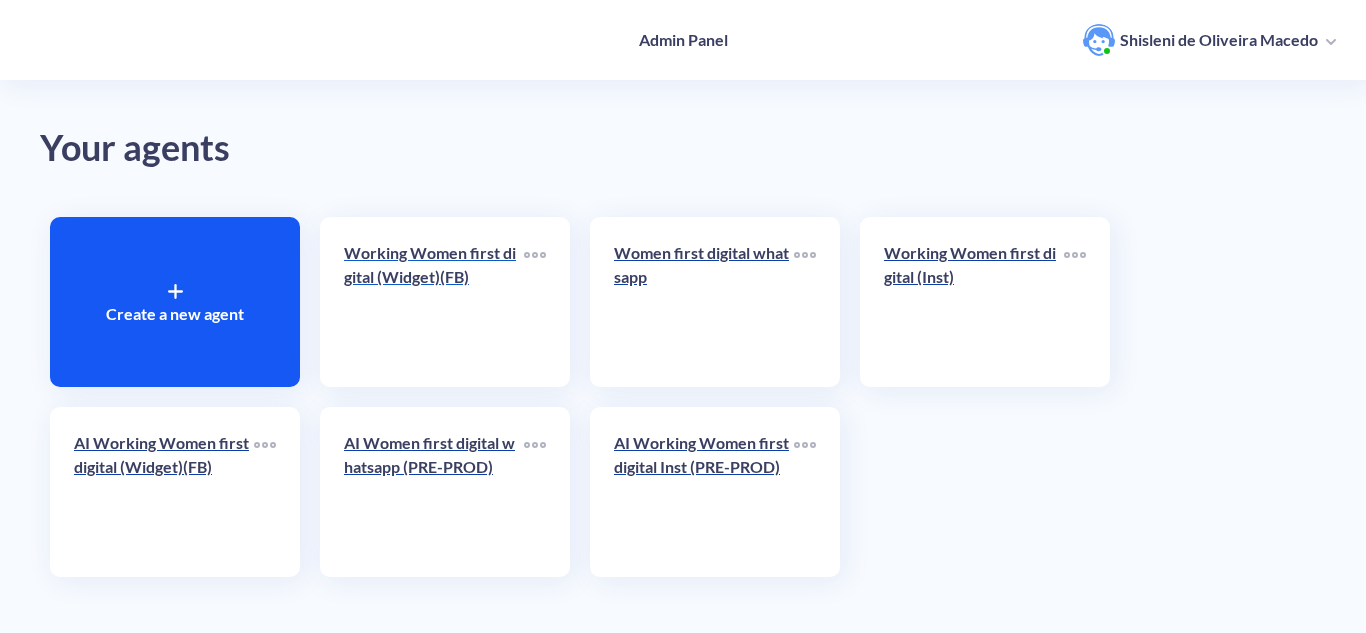 click on "Working Women first digital (Widget)(FB)" at bounding box center [434, 265] 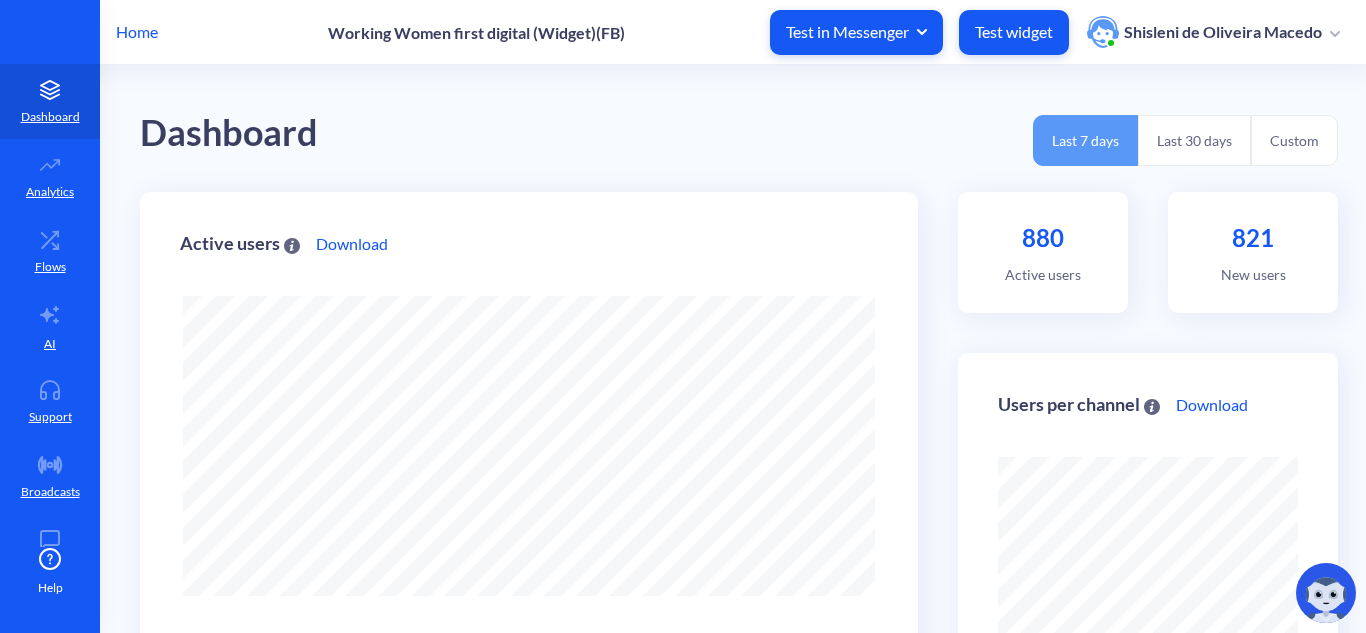 scroll, scrollTop: 0, scrollLeft: 0, axis: both 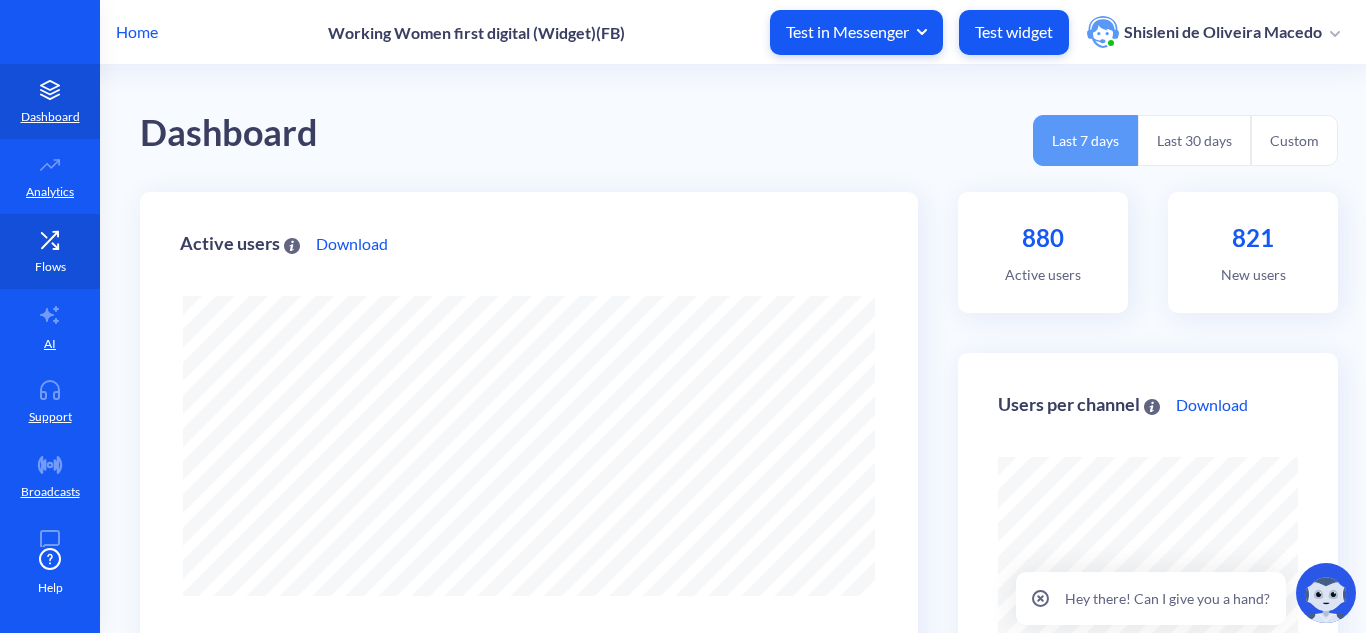click 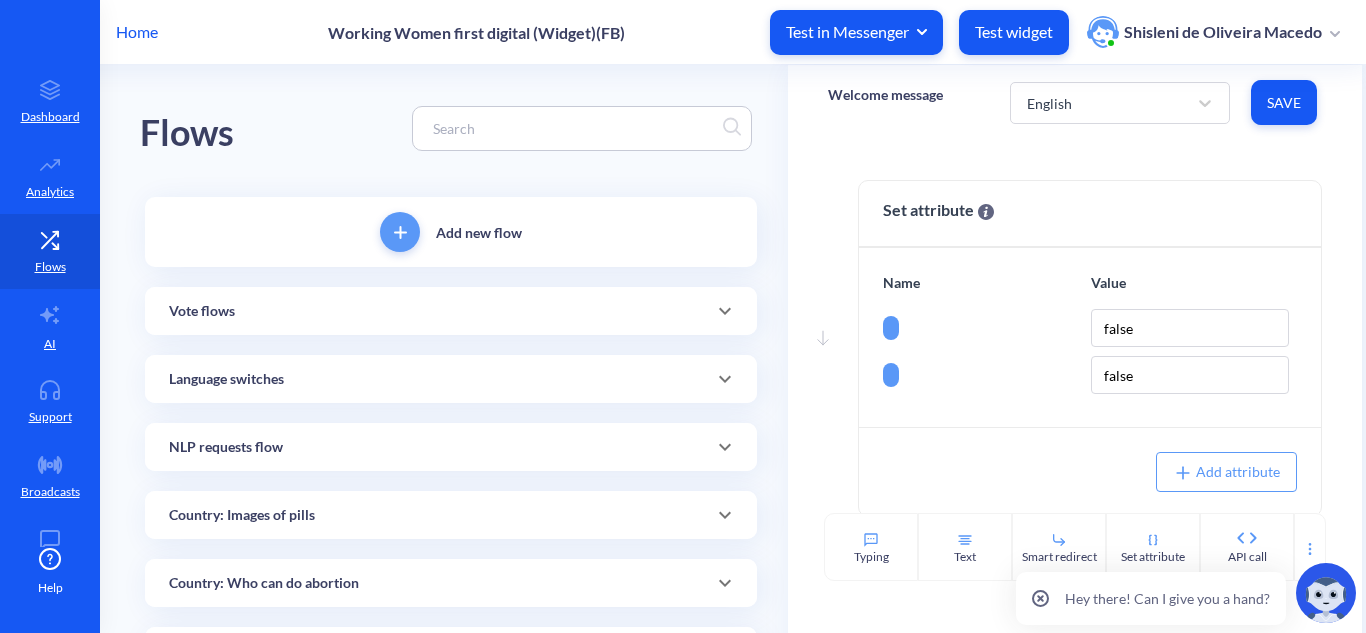 click at bounding box center [572, 128] 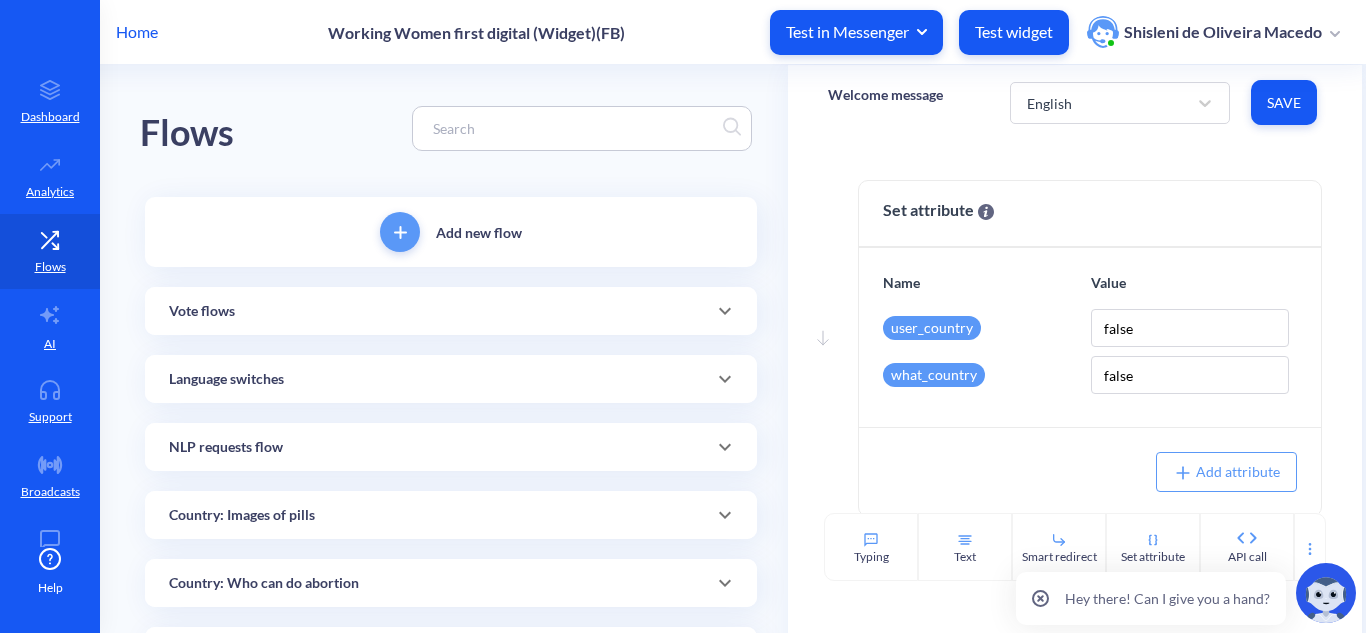 click at bounding box center [572, 128] 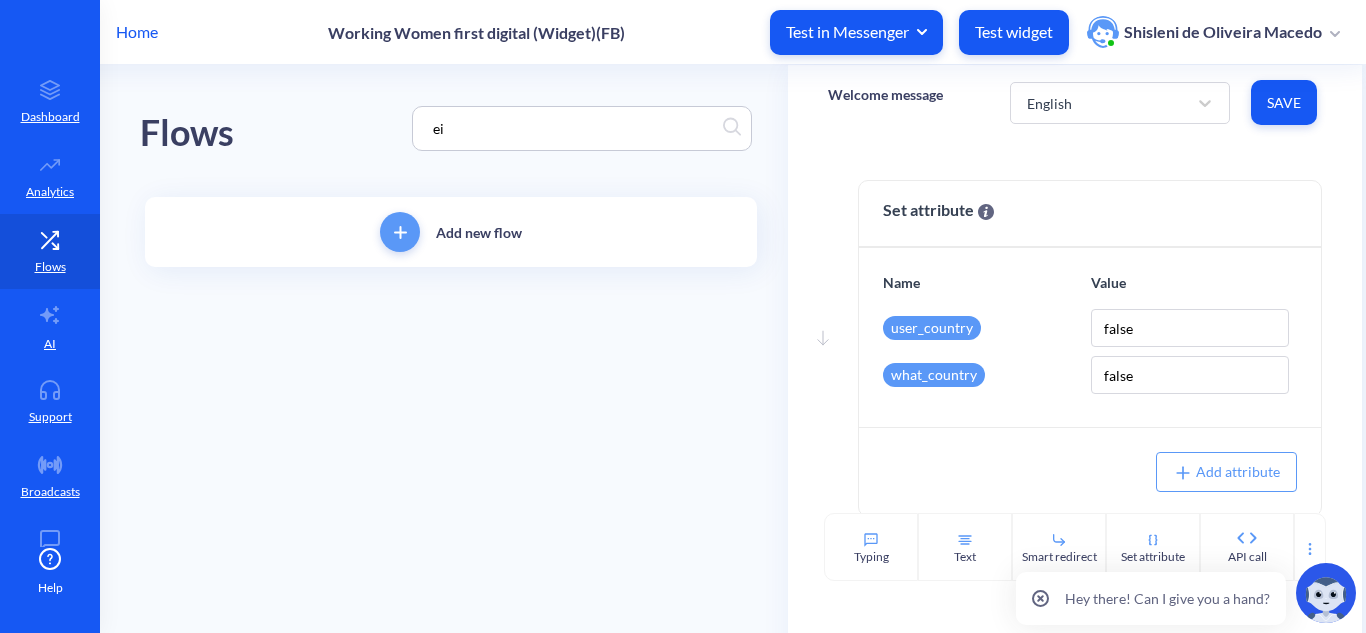 type on "e" 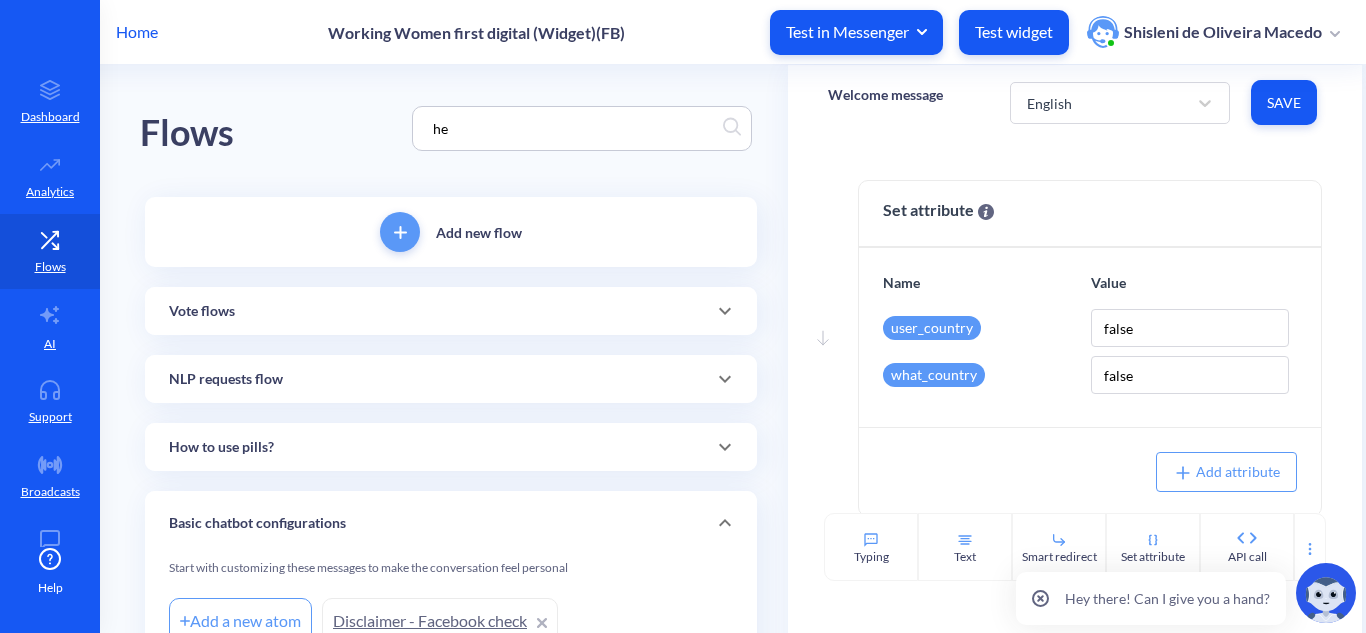 type on "h" 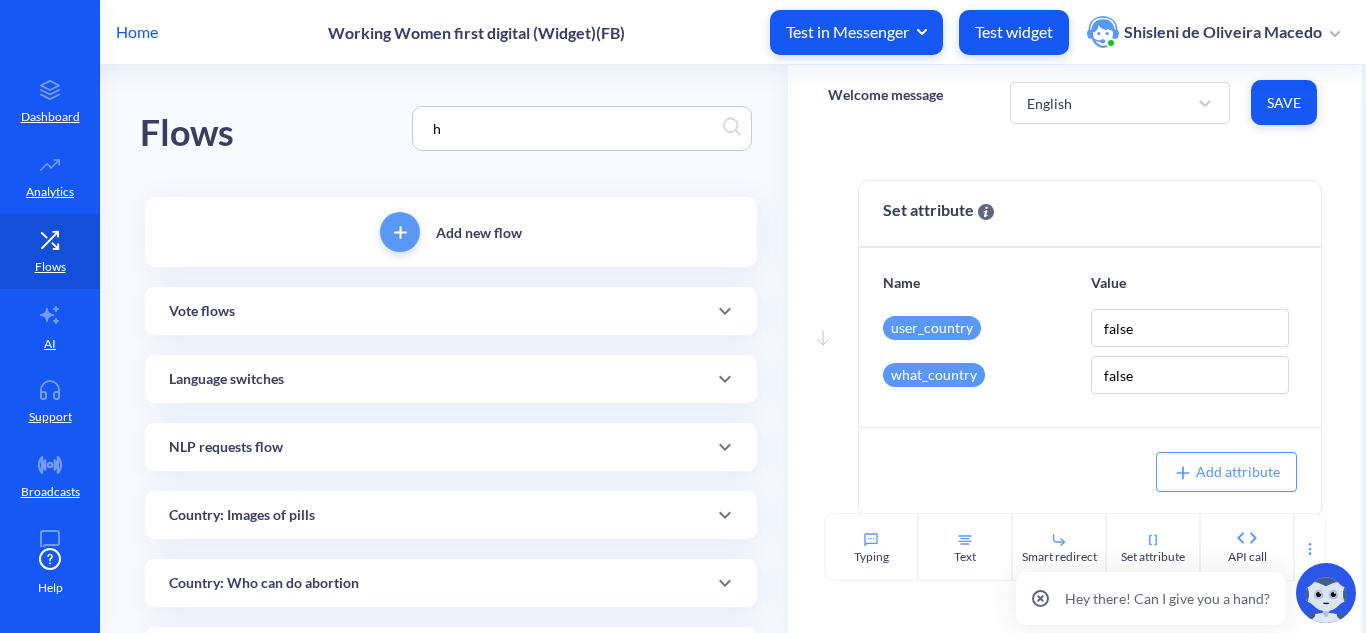 type 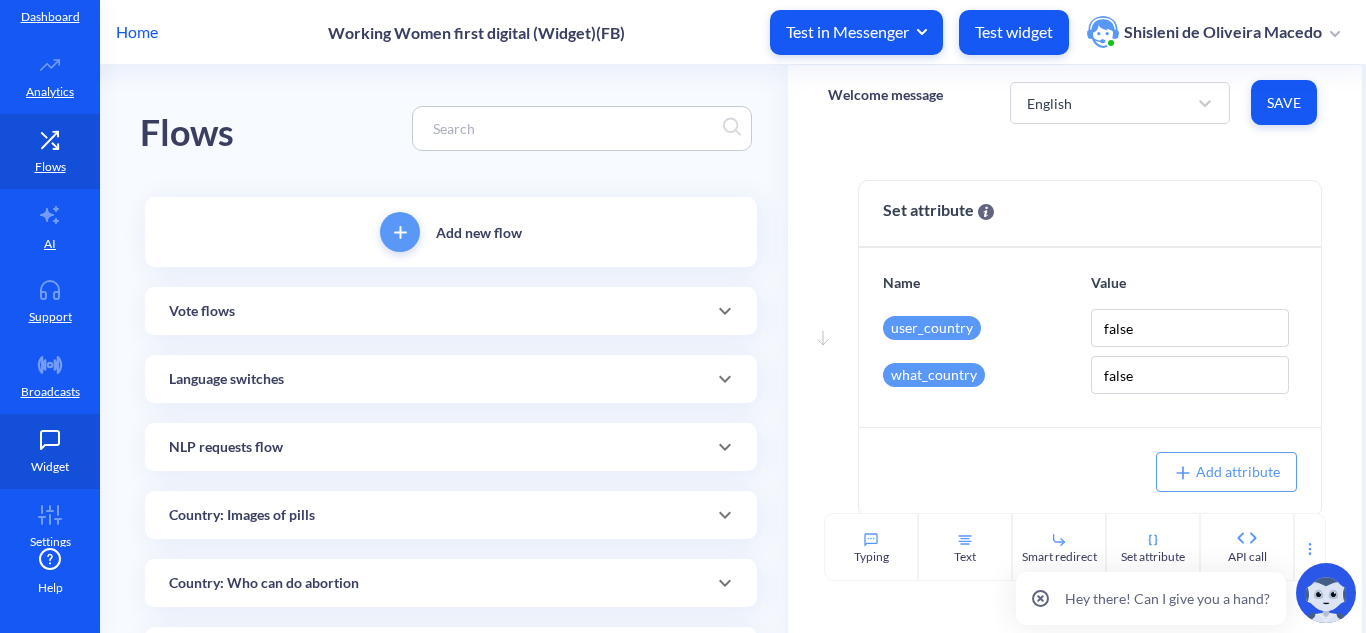 scroll, scrollTop: 125, scrollLeft: 0, axis: vertical 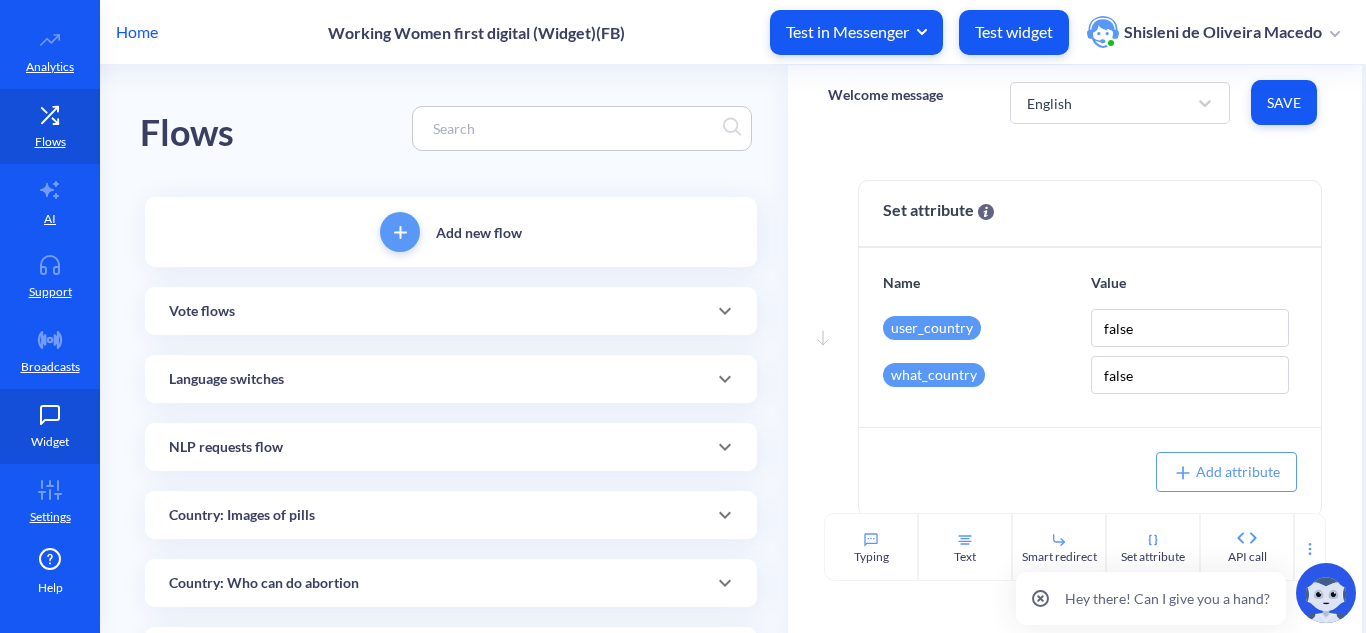 click 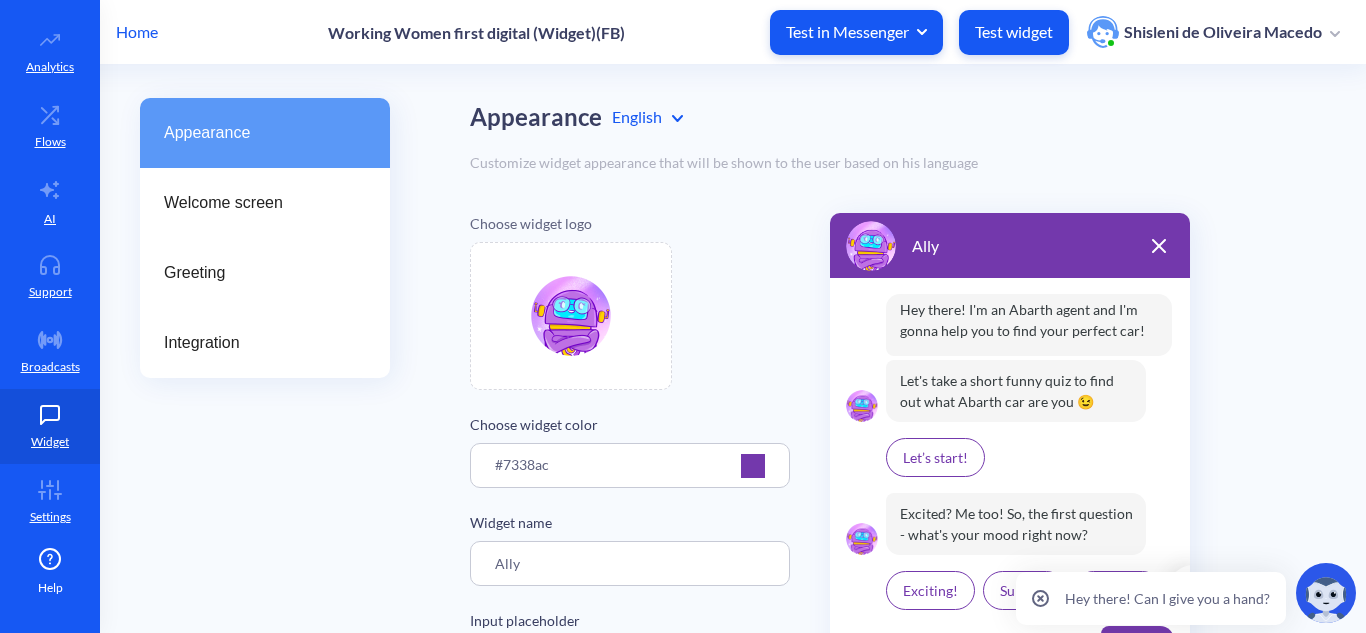 scroll, scrollTop: 0, scrollLeft: 0, axis: both 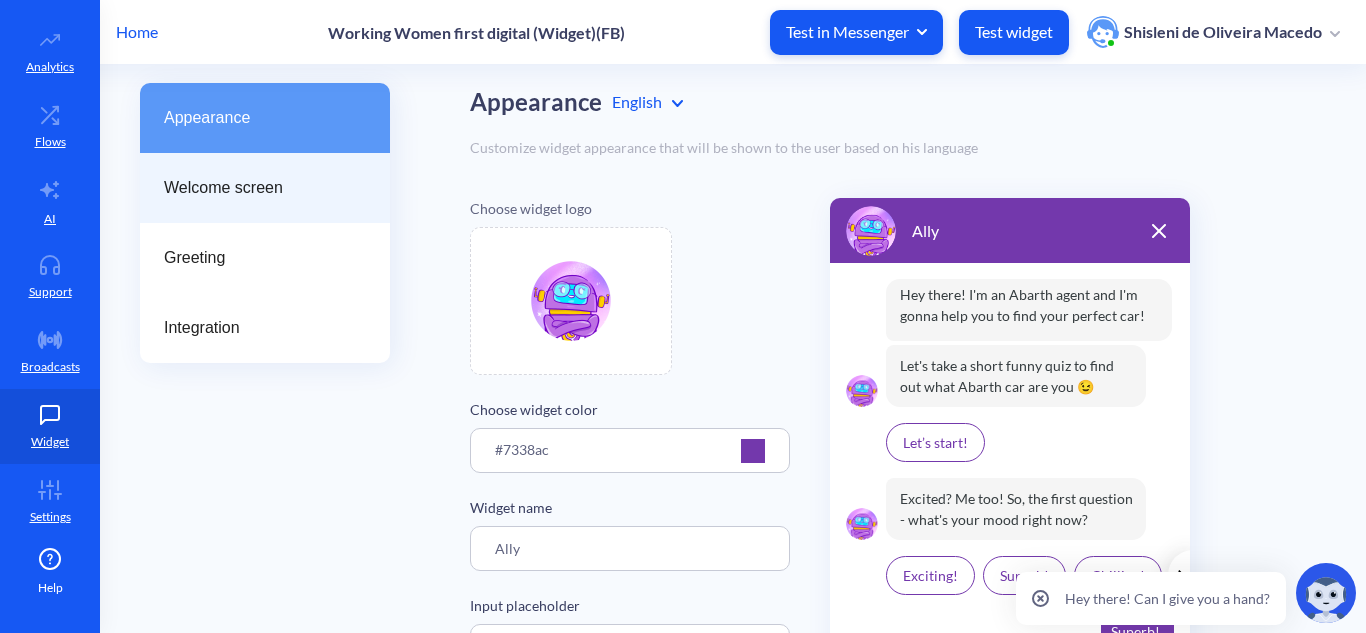 click on "Welcome screen" at bounding box center (257, 188) 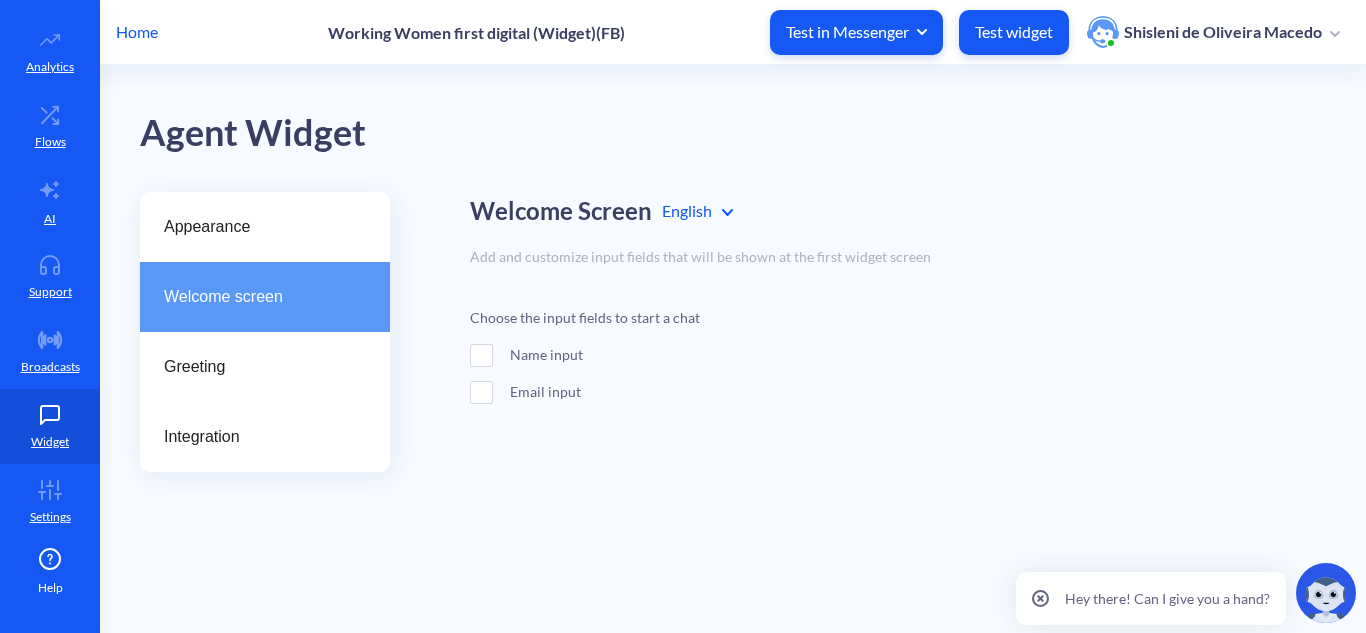 scroll, scrollTop: 0, scrollLeft: 0, axis: both 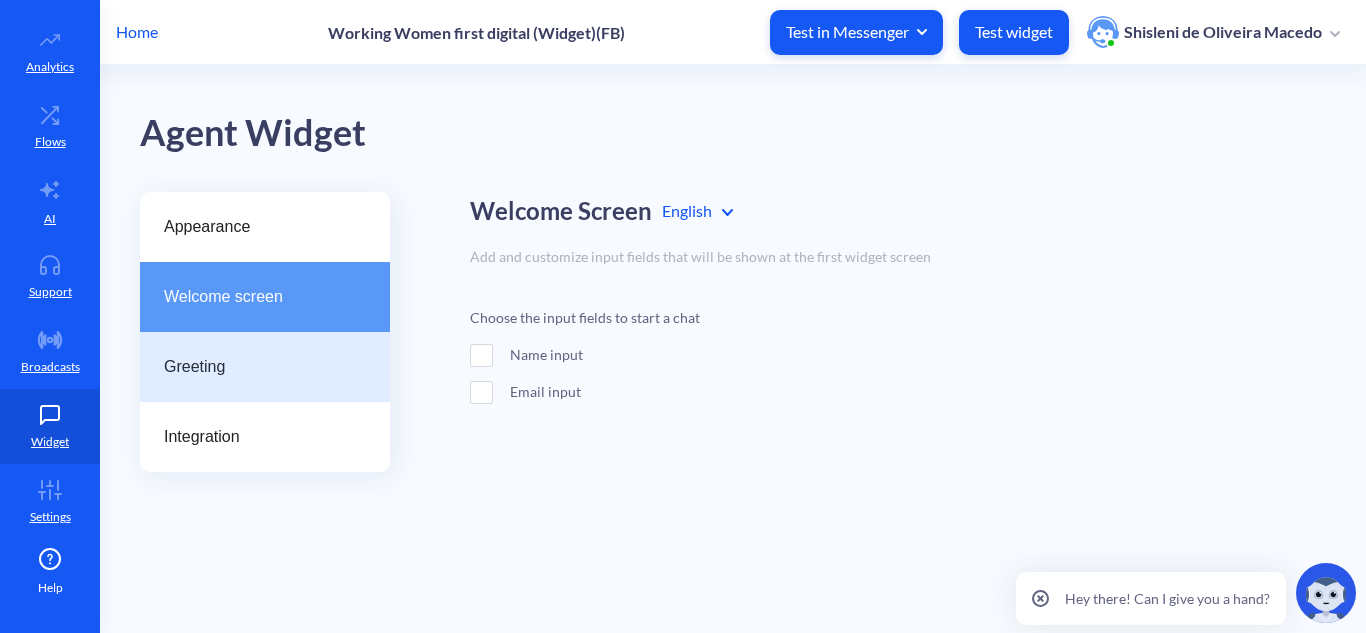 click on "Greeting" at bounding box center (257, 367) 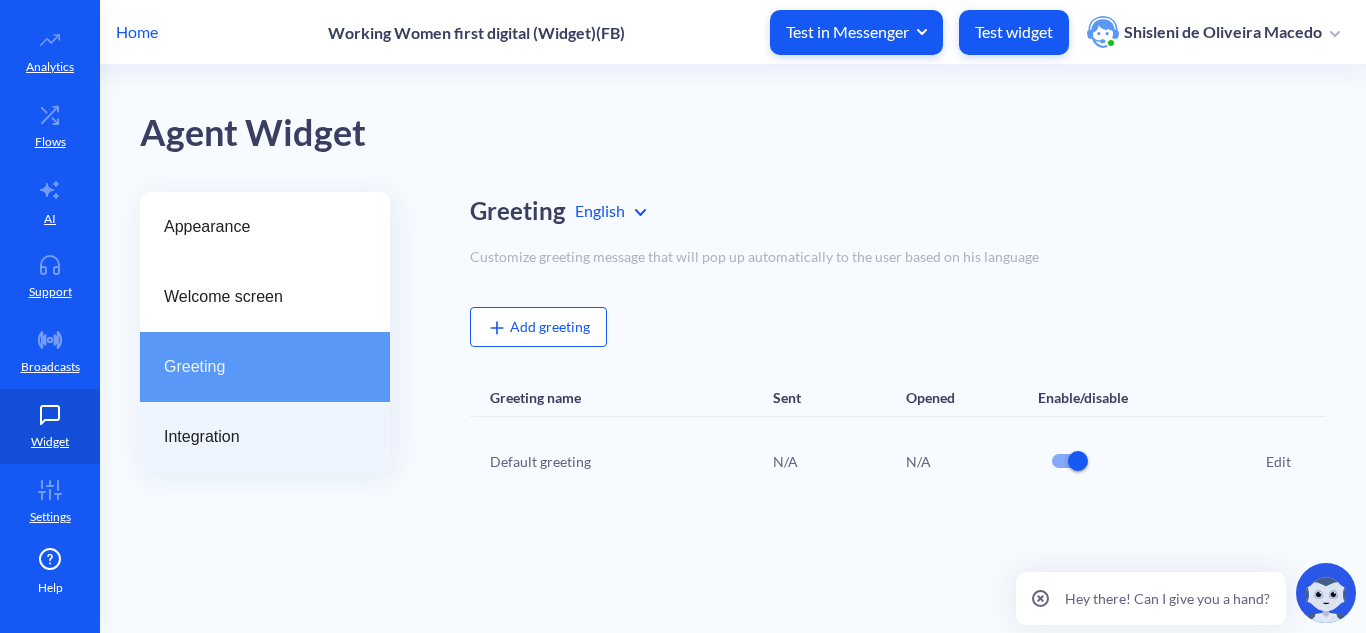 drag, startPoint x: 237, startPoint y: 399, endPoint x: 240, endPoint y: 409, distance: 10.440307 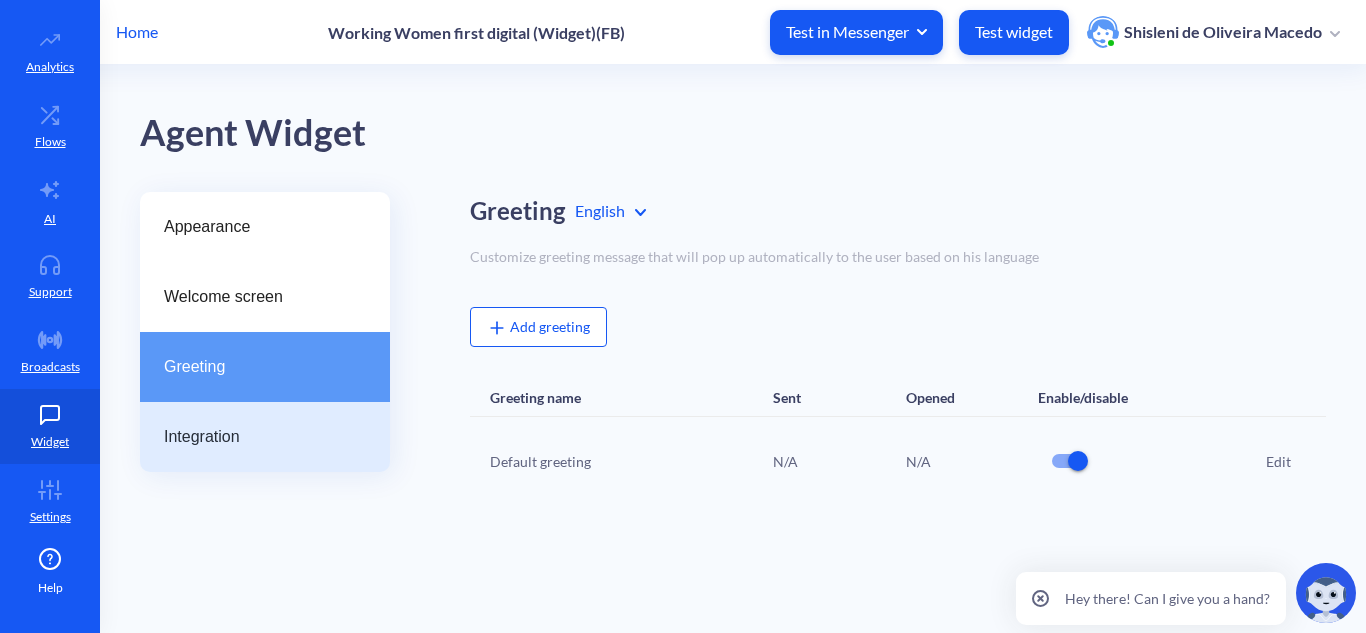 click on "Integration" at bounding box center [257, 437] 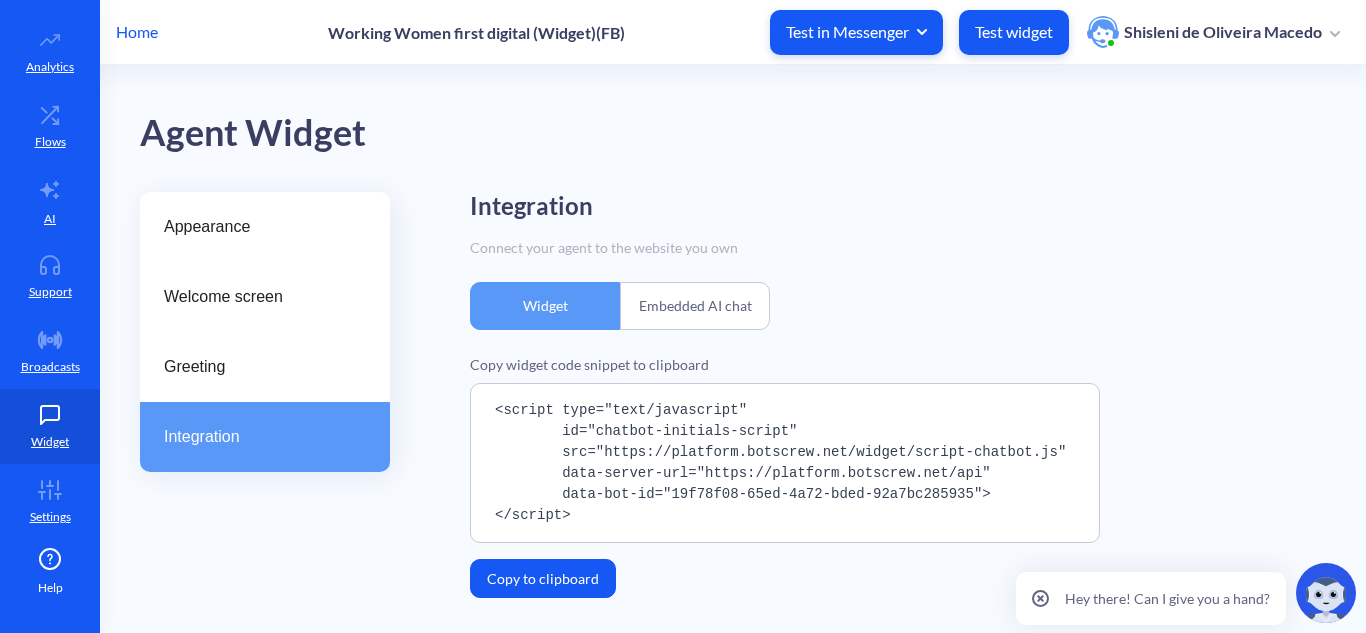 scroll, scrollTop: 5, scrollLeft: 0, axis: vertical 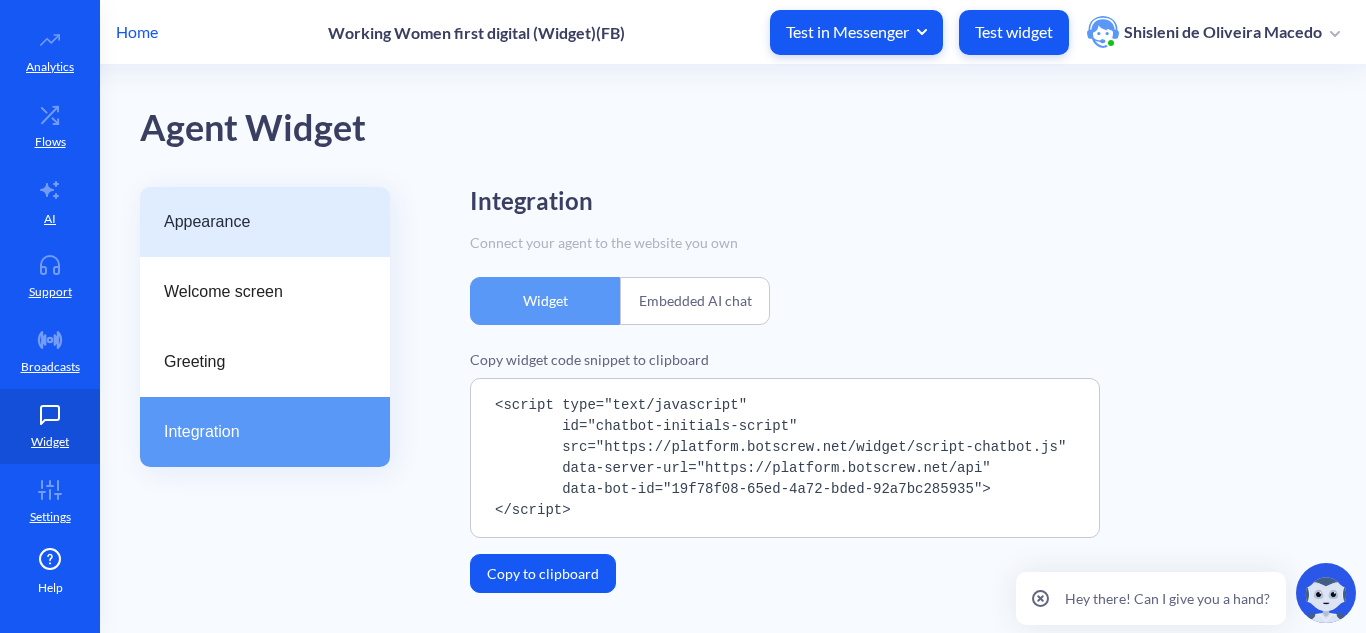 click on "Appearance" at bounding box center [265, 222] 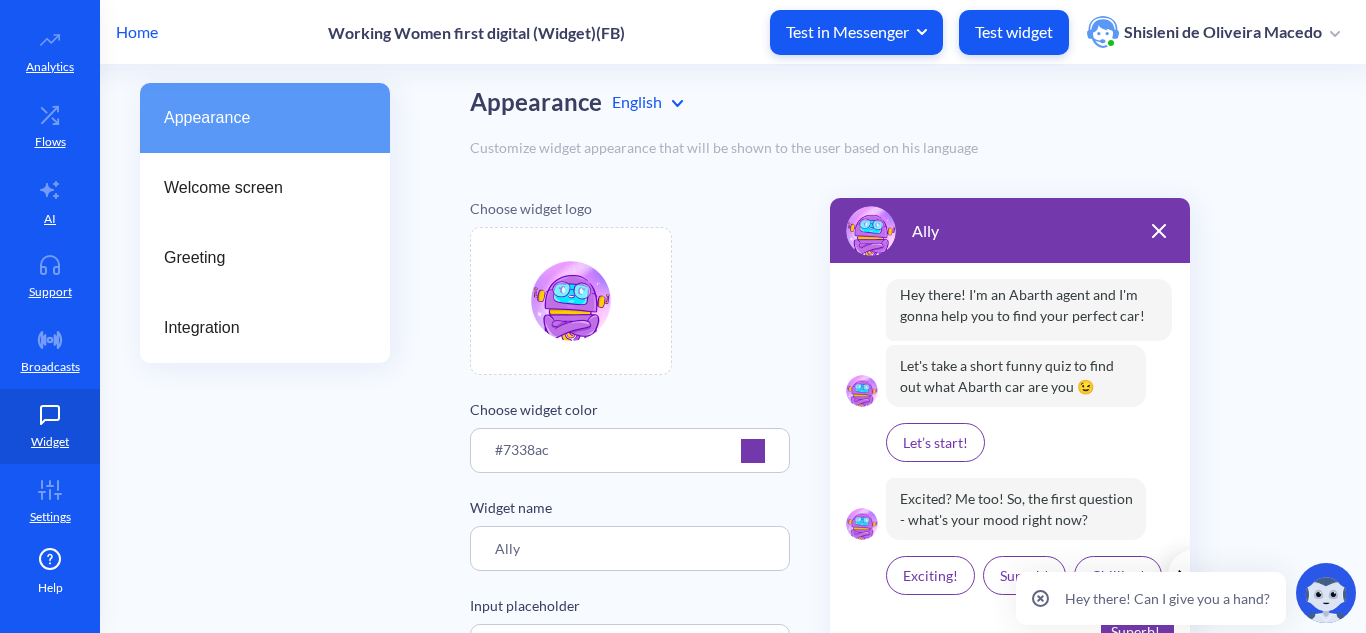scroll, scrollTop: 9, scrollLeft: 0, axis: vertical 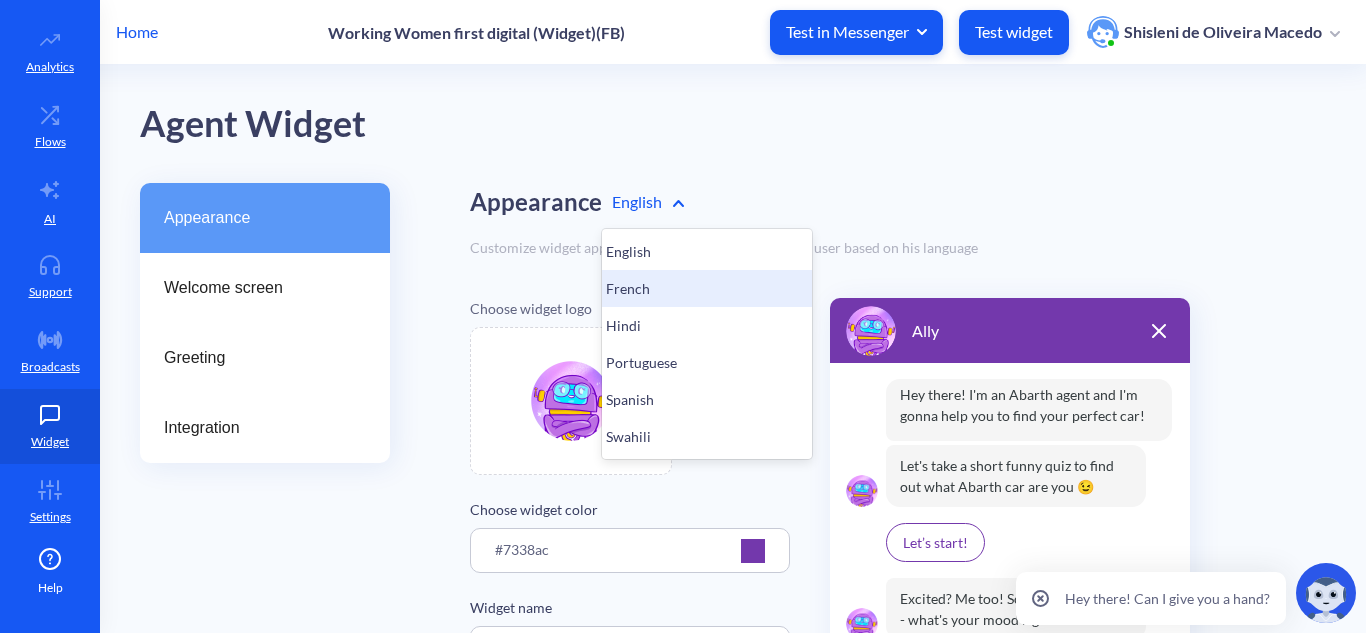 click on "French" at bounding box center (707, 288) 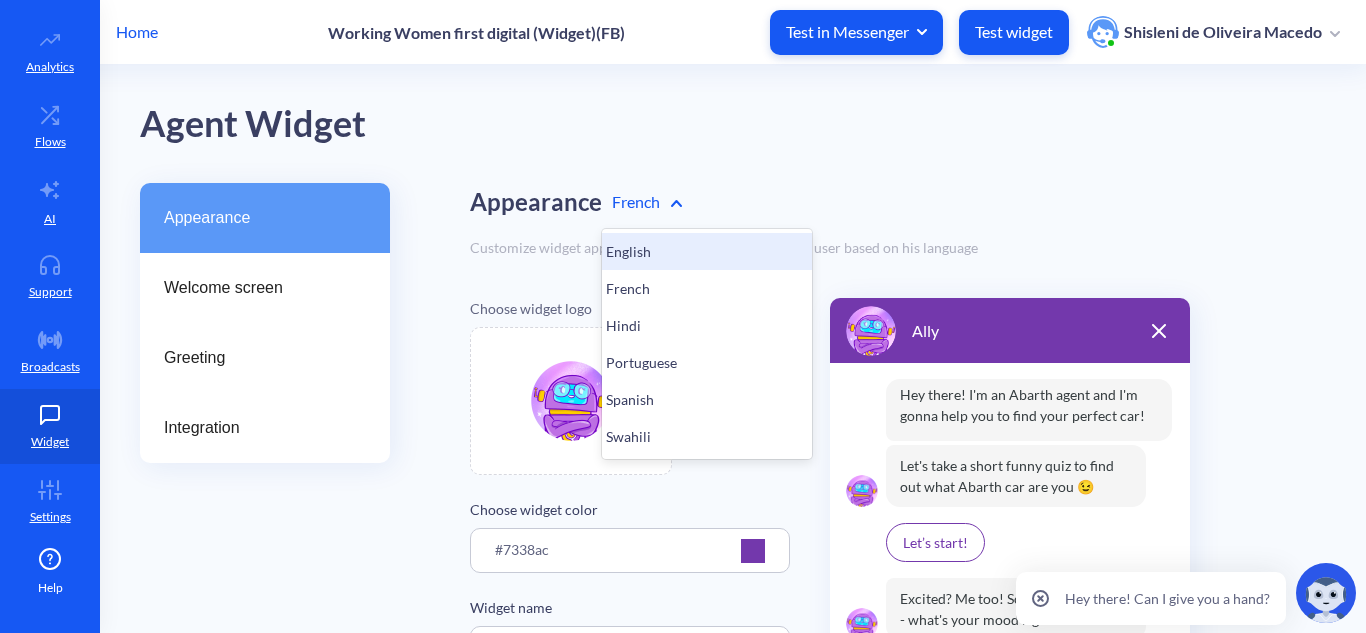 click on "English" at bounding box center (707, 251) 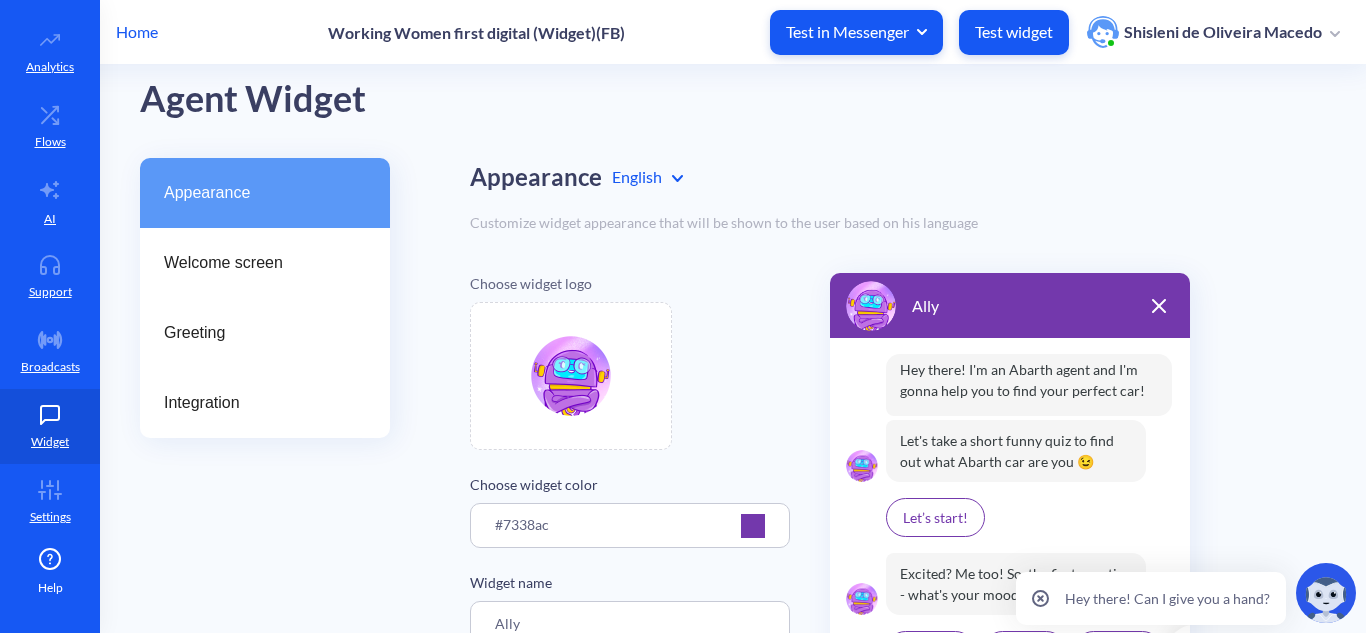 scroll, scrollTop: 0, scrollLeft: 0, axis: both 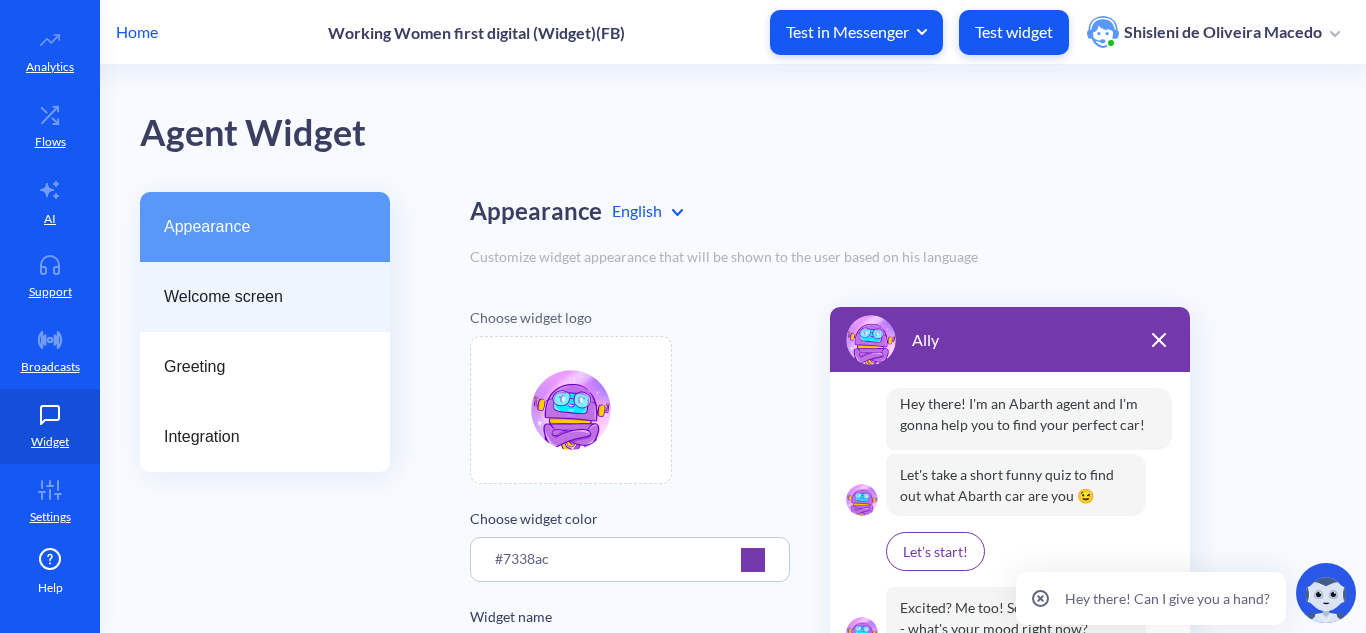 click on "Welcome screen" at bounding box center [257, 297] 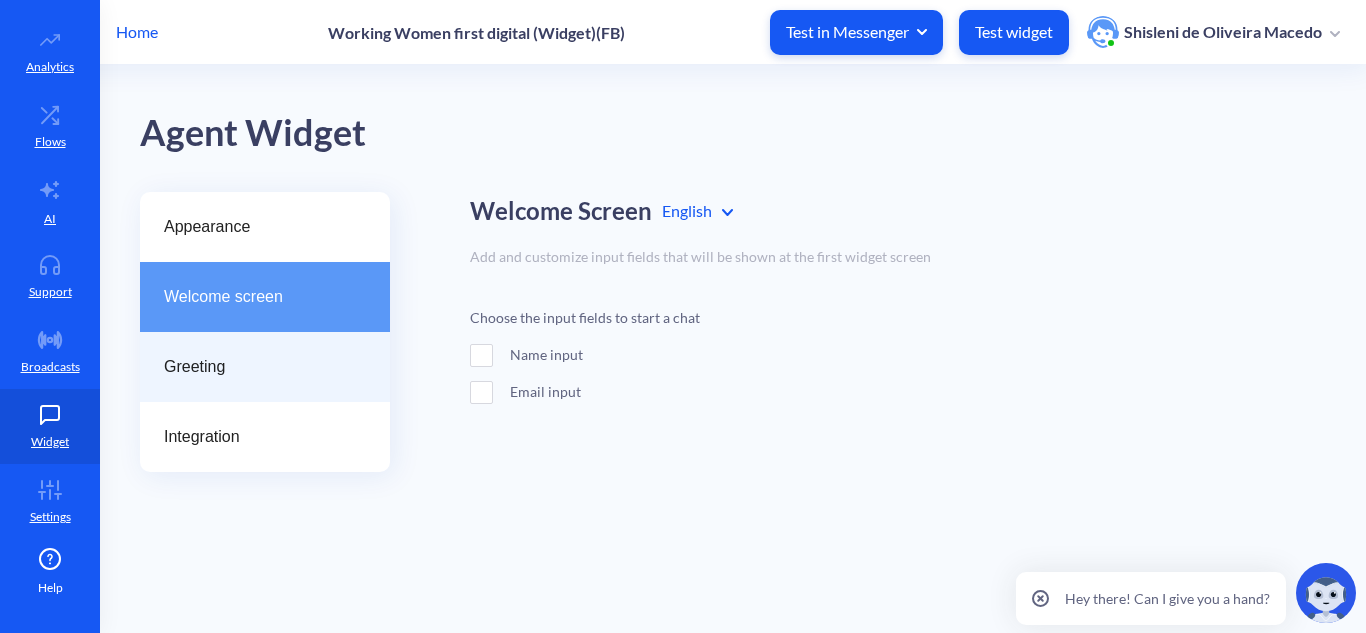 click on "Greeting" at bounding box center [257, 367] 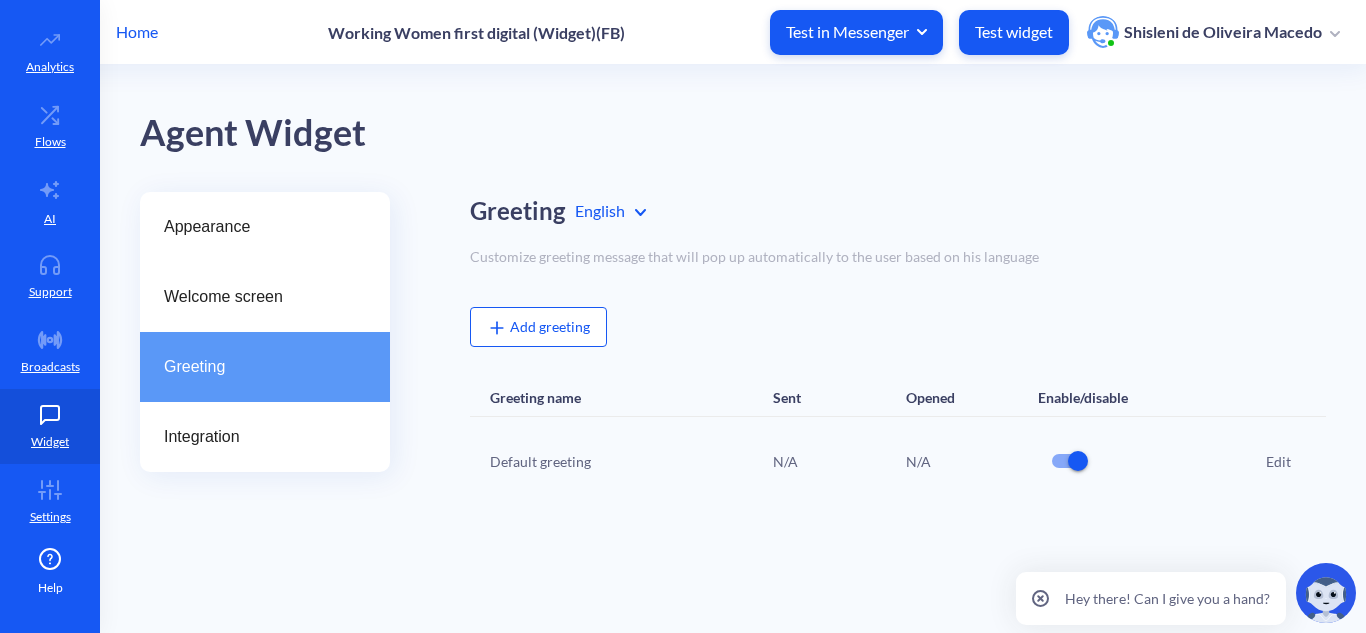 click on "Default greeting" at bounding box center [625, 461] 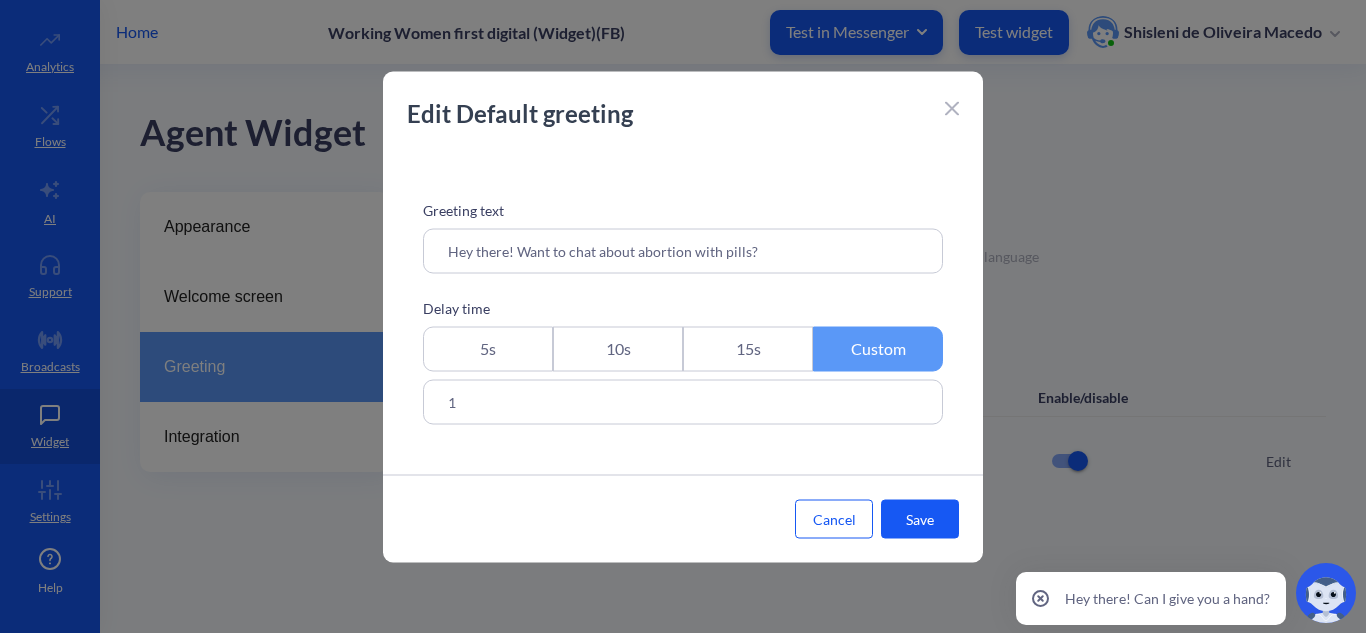 click on "Hey there! Want to chat about abortion with pills?" at bounding box center [683, 250] 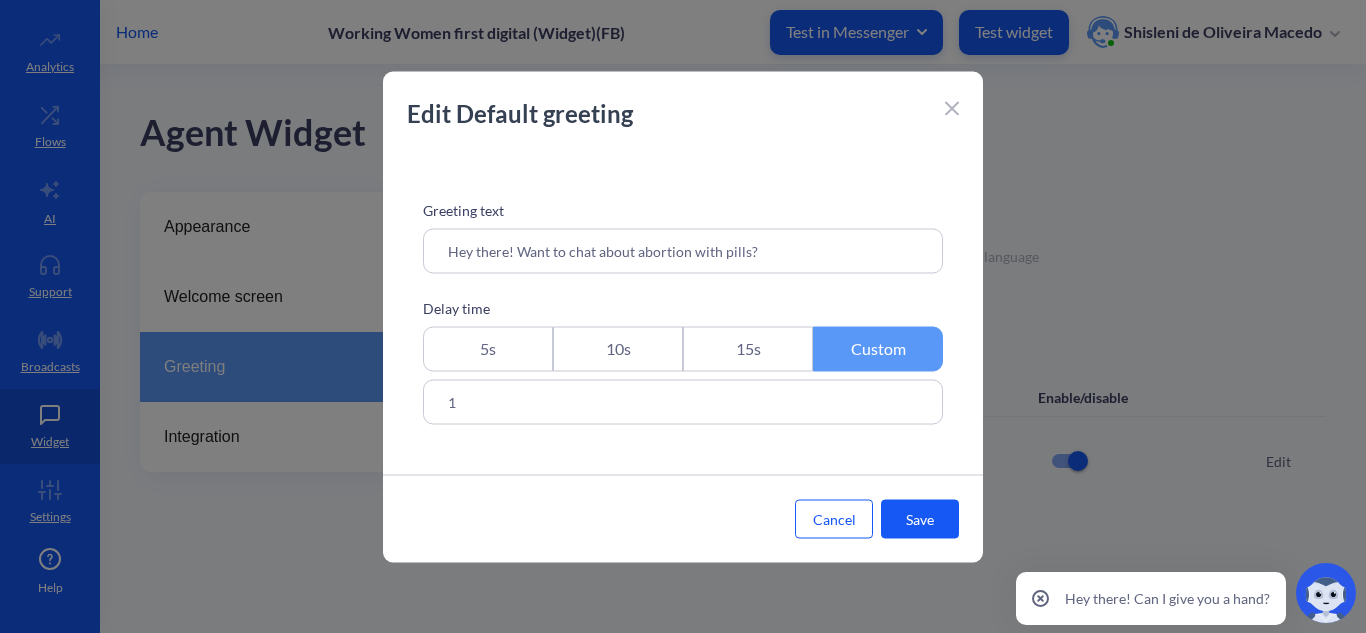 click 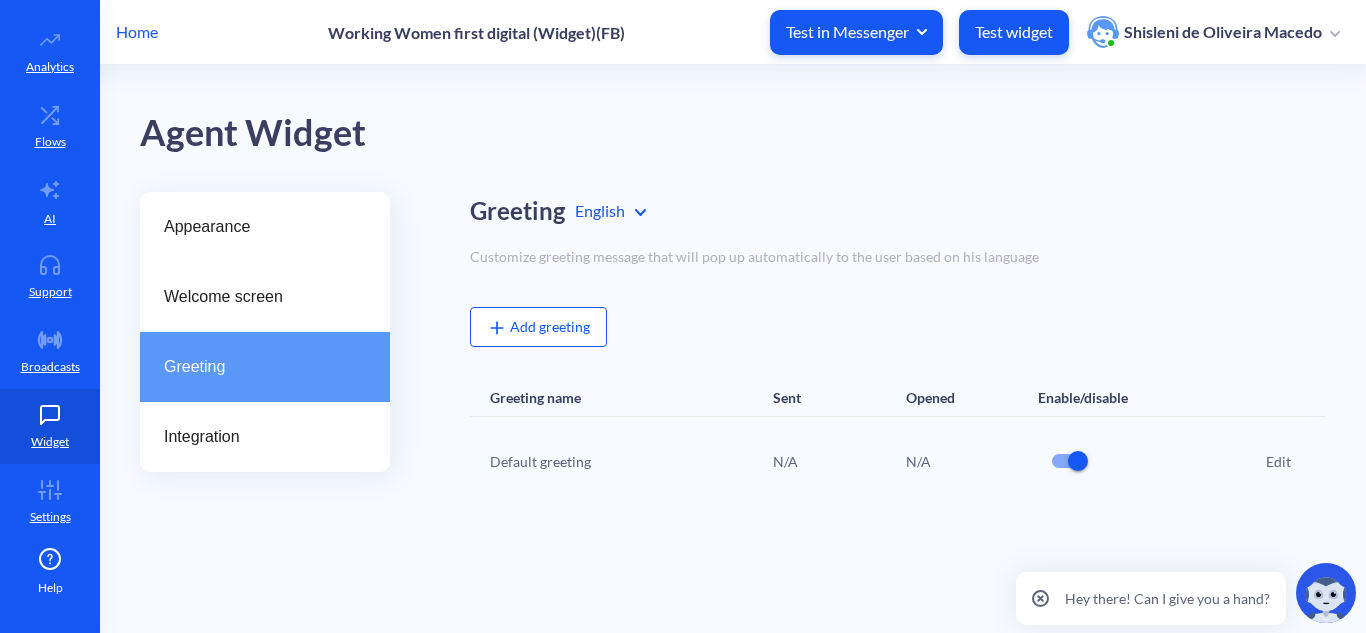 click on "English" at bounding box center [669, 211] 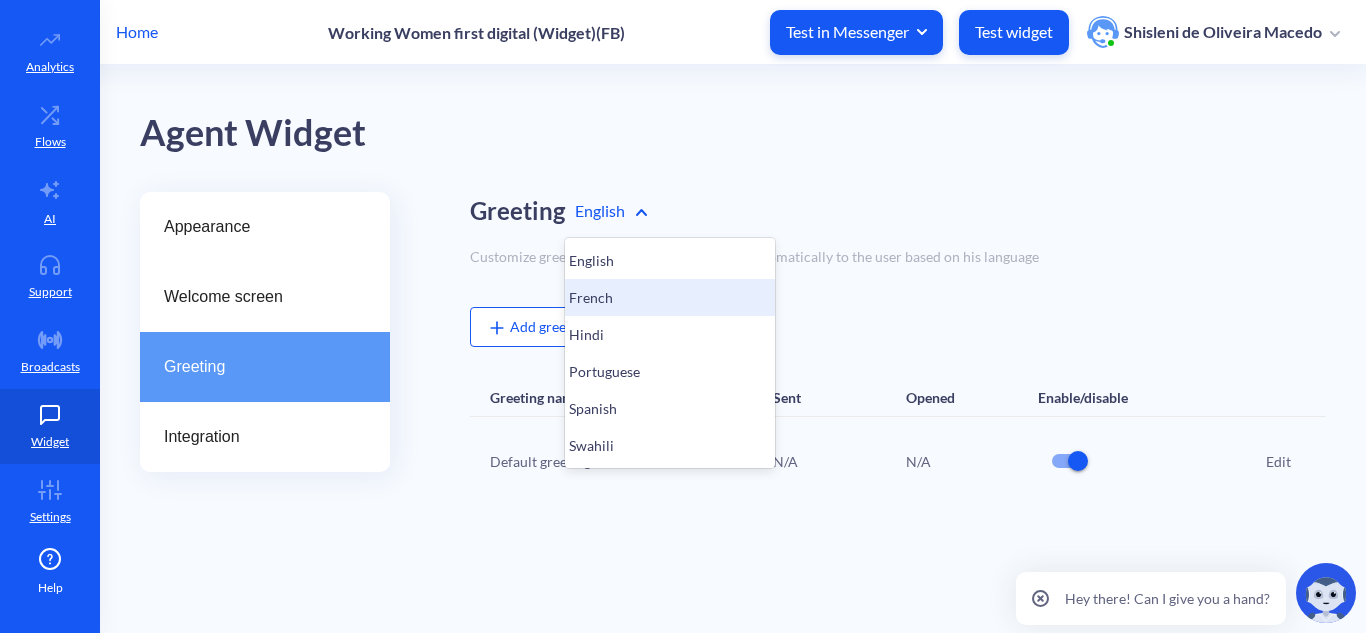 click on "French" at bounding box center [670, 297] 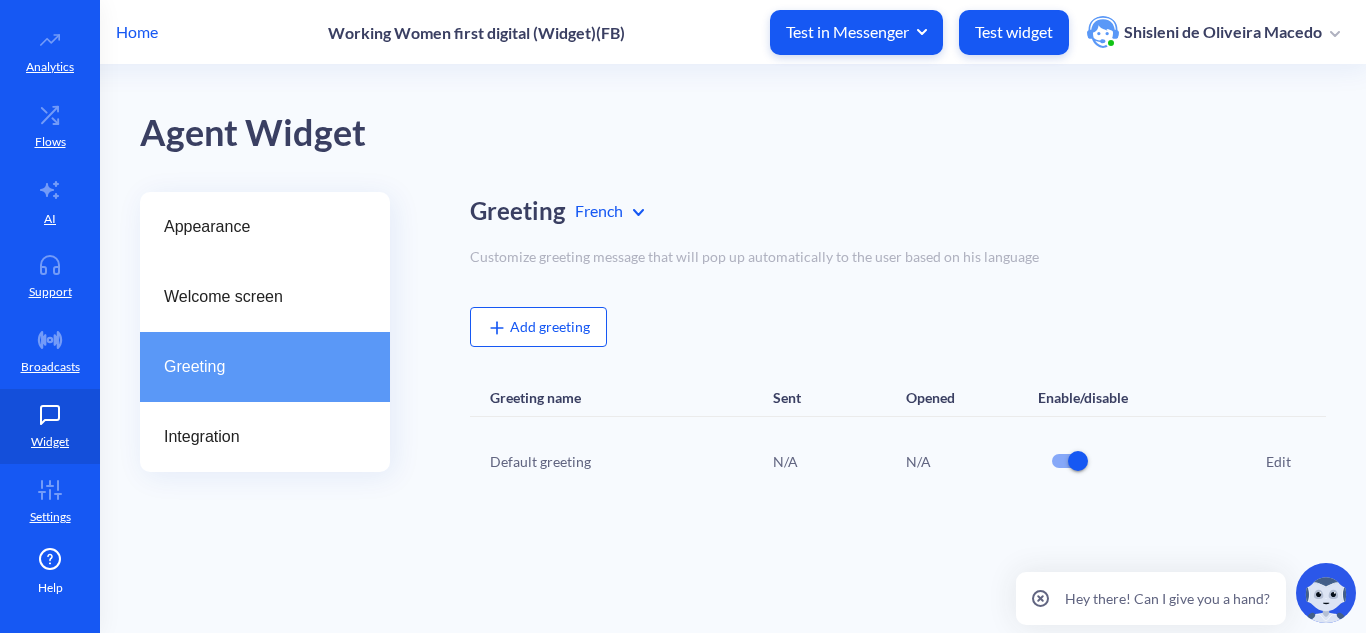 click on "Edit" at bounding box center [1278, 461] 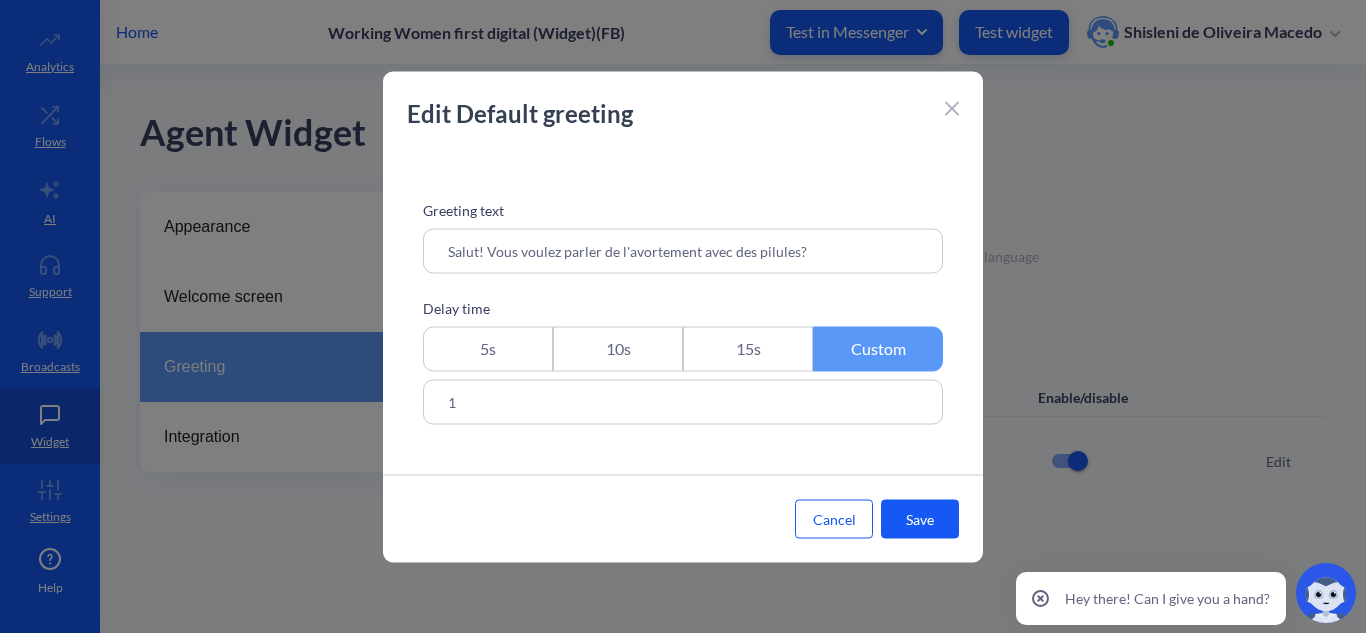click 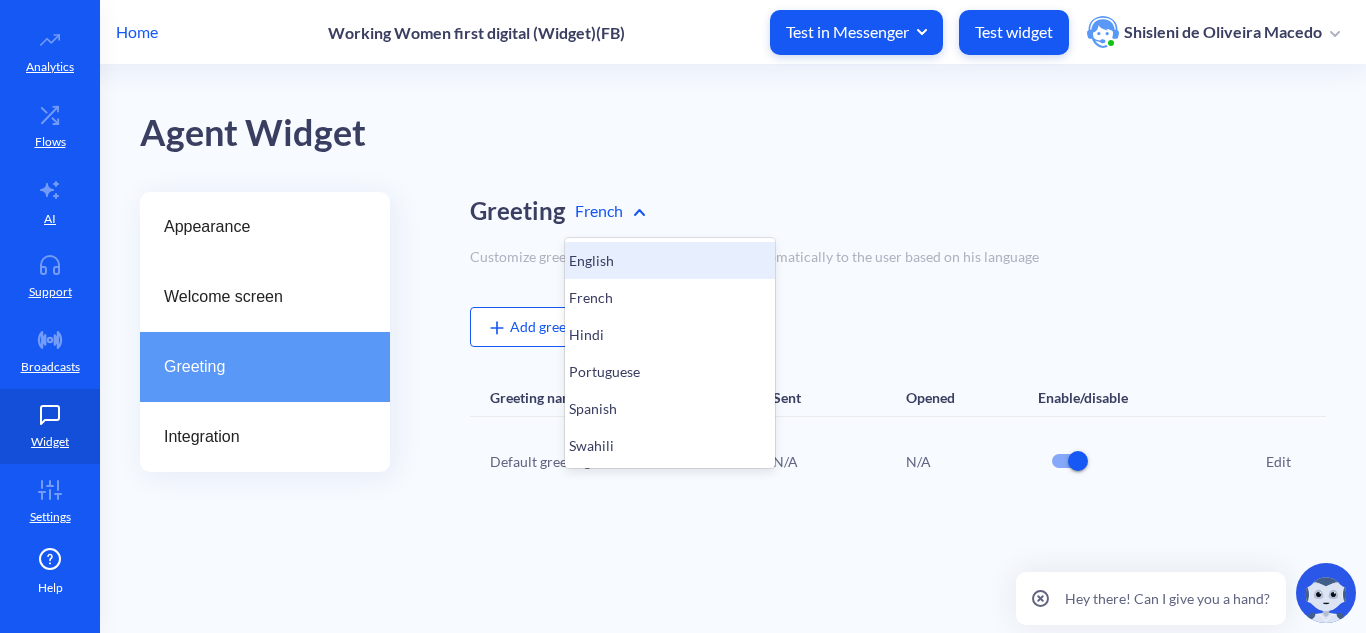click on "English" at bounding box center (670, 260) 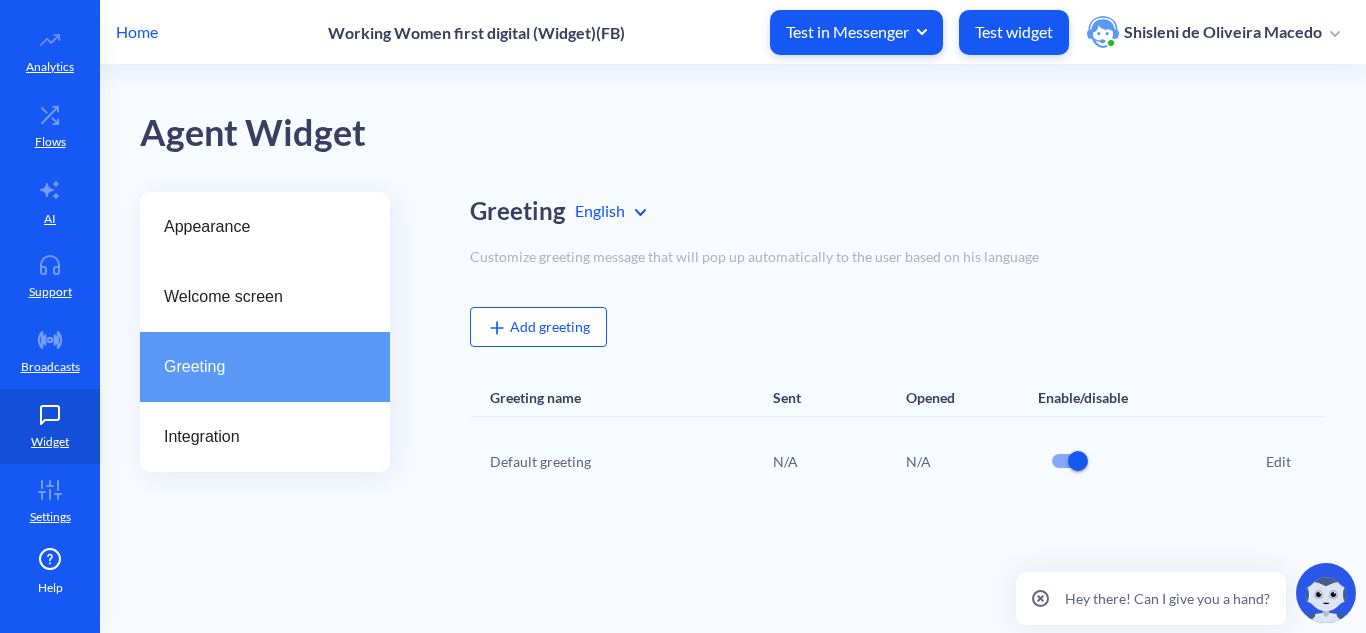 click on "Edit" at bounding box center [1278, 461] 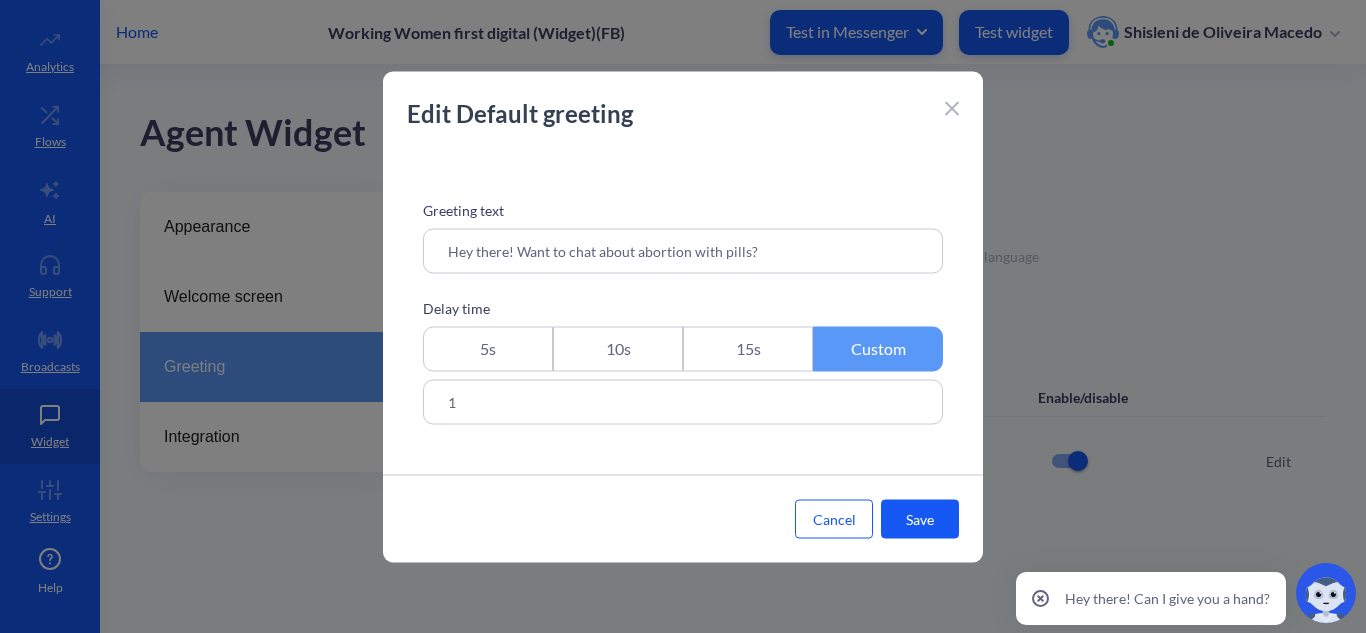click 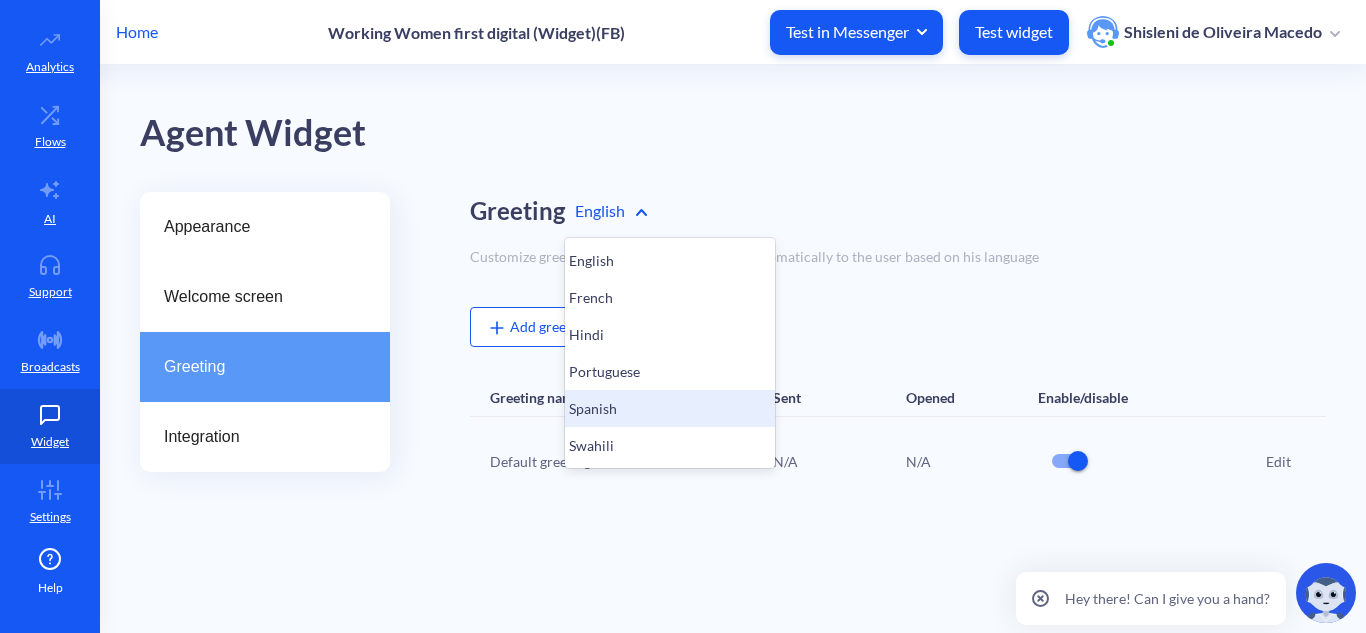 click on "Spanish" at bounding box center [670, 408] 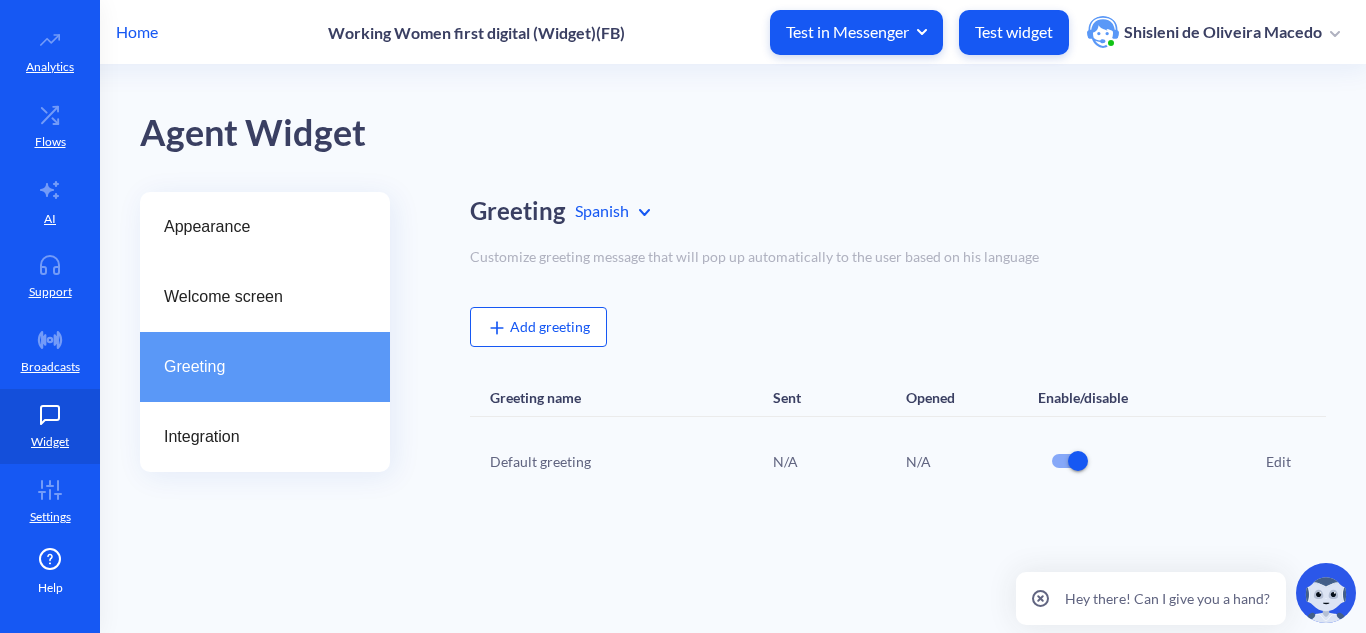 click on "Edit" at bounding box center (1278, 461) 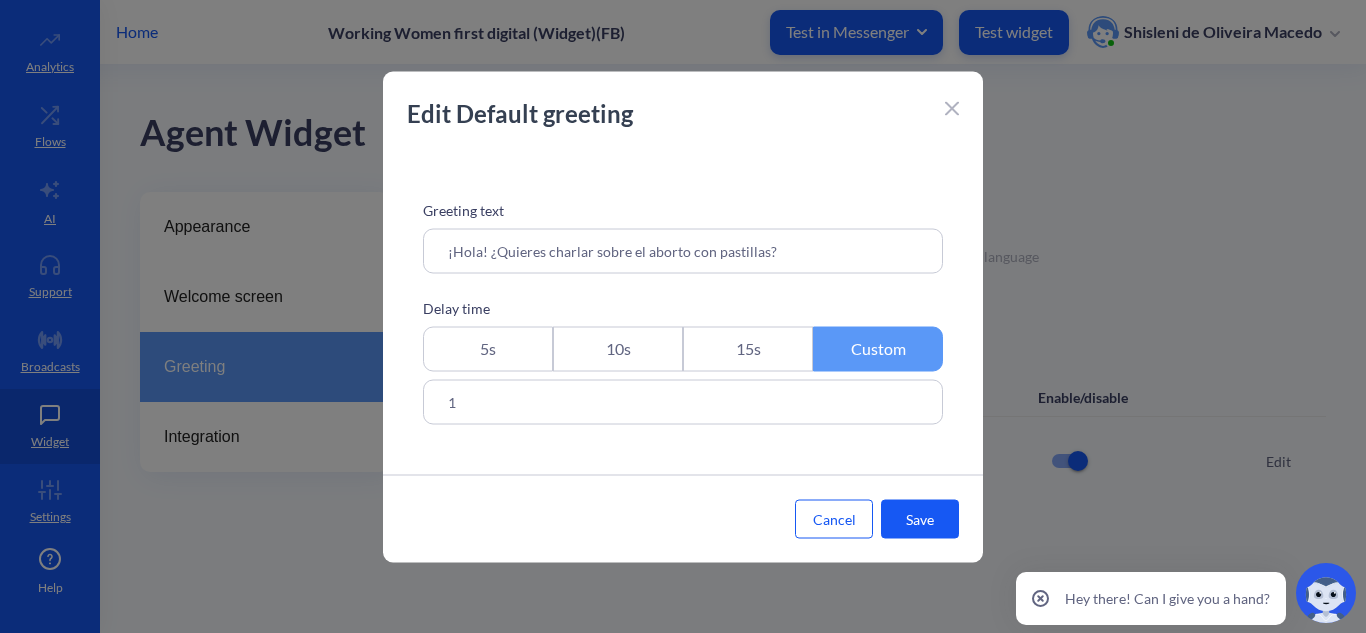 click on "Cancel" at bounding box center (834, 518) 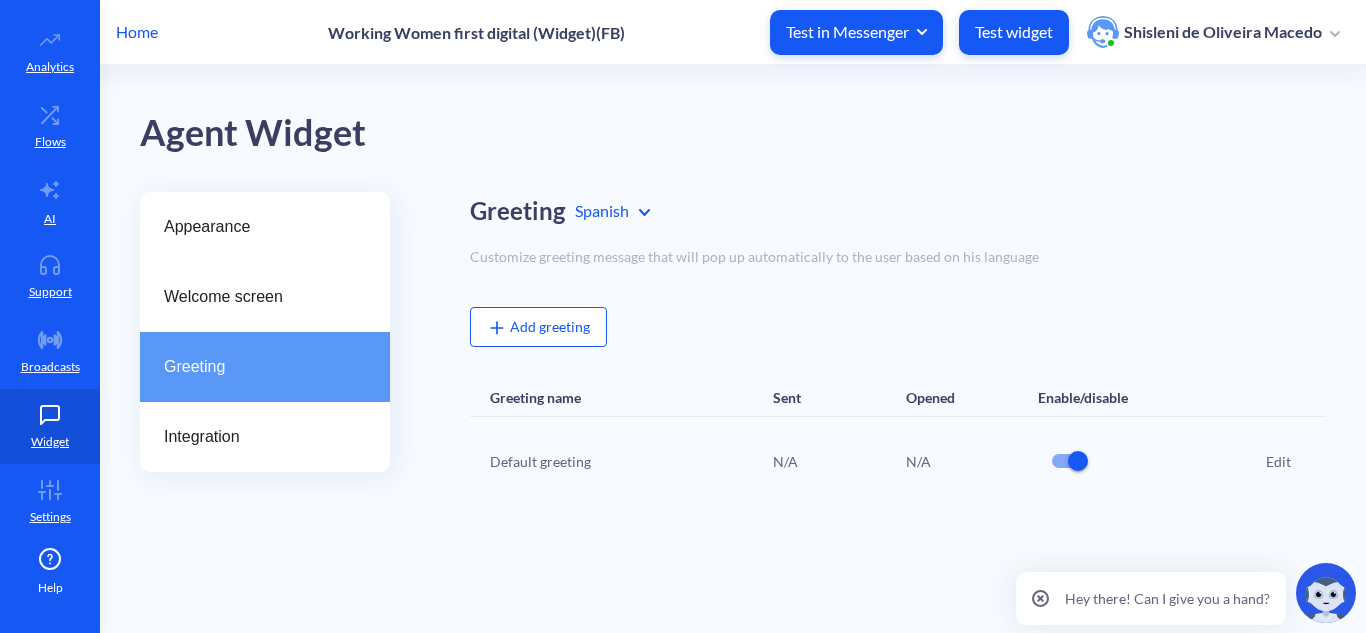 click on "Agent Widget Appearance Welcome screen Greeting Integration Greeting Spanish Customize greeting message that will pop up automatically to the user based on his language   Add greeting Greeting name Sent Opened Enable/disable Default greeting N/A N/A Edit" at bounding box center [733, 349] 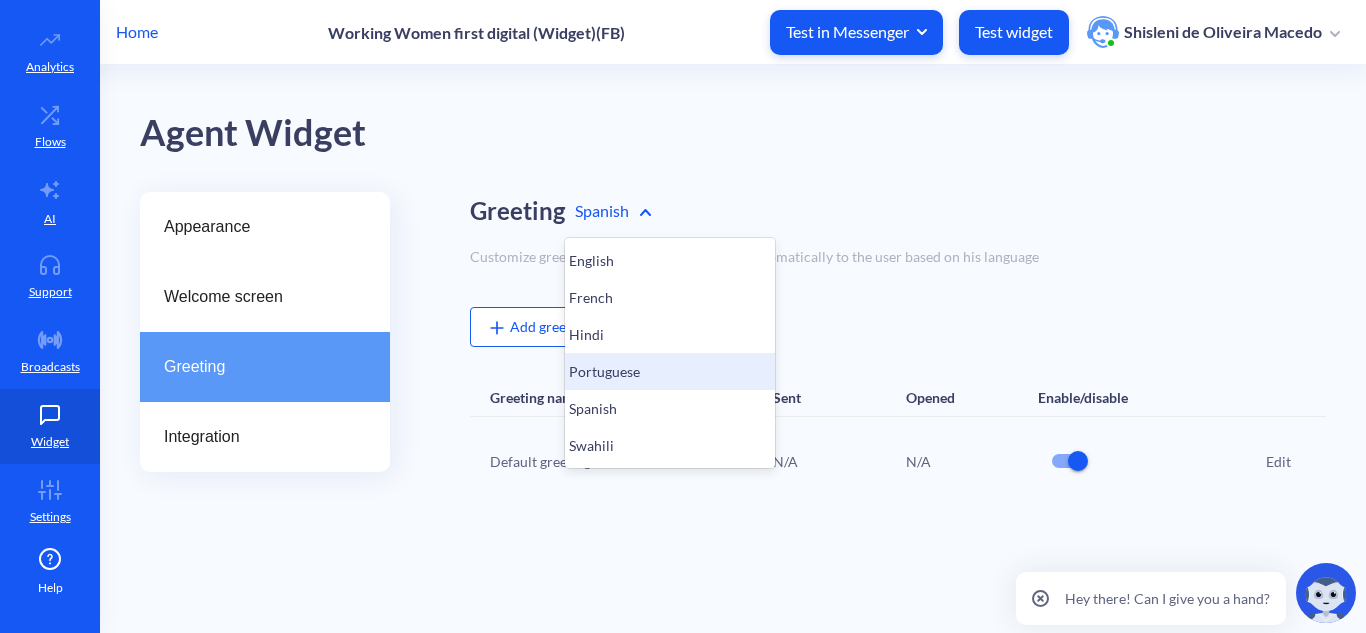 click on "Portuguese" at bounding box center [670, 371] 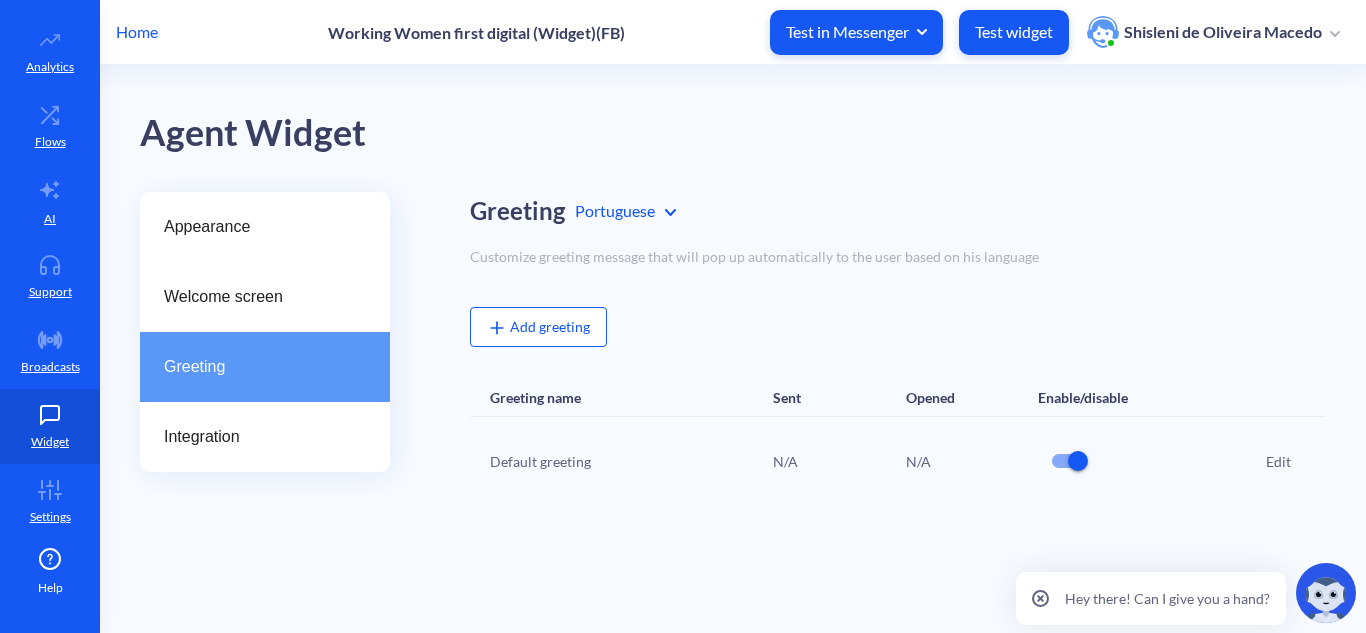 click on "Edit" at bounding box center (1278, 461) 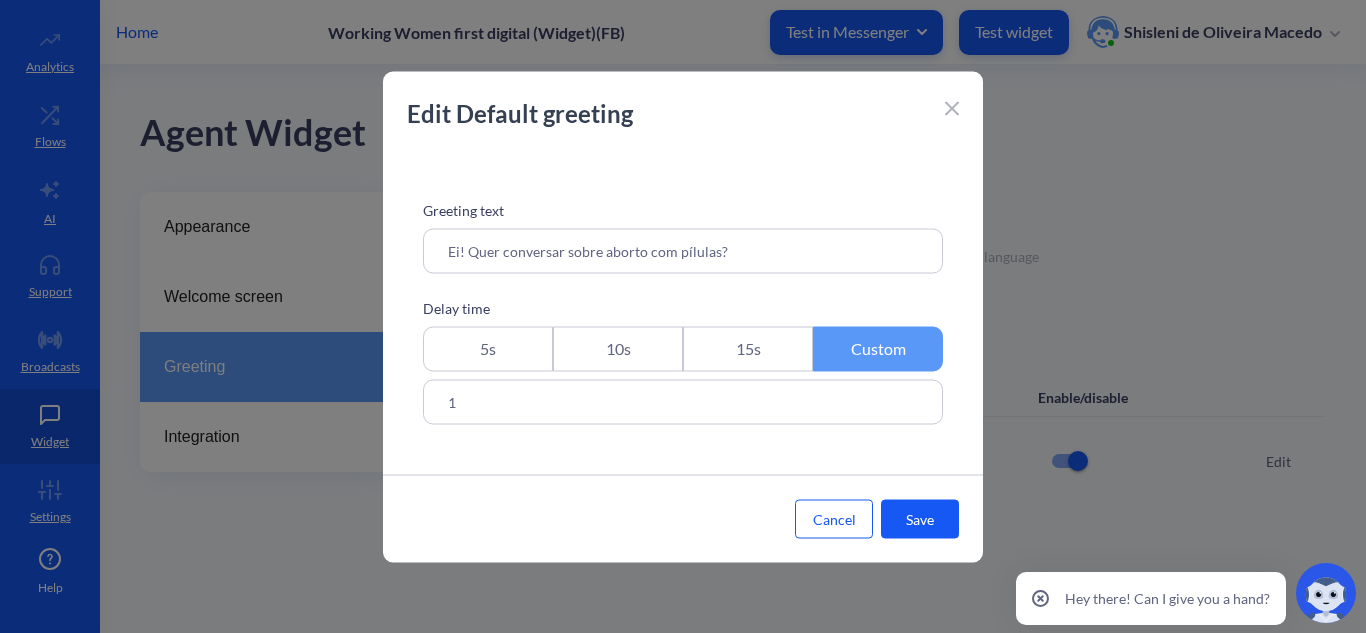 click on "Ei! Quer conversar sobre aborto com pílulas?" at bounding box center (683, 250) 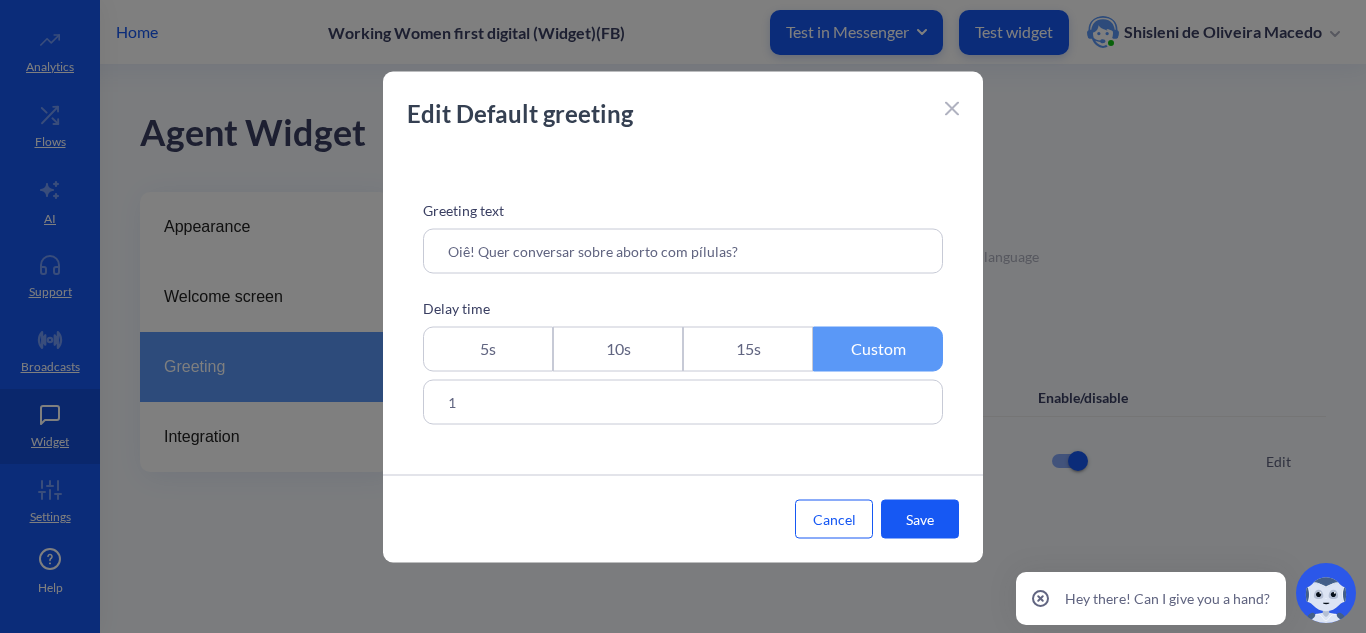 type on "Oiê! Quer conversar sobre aborto com pílulas?" 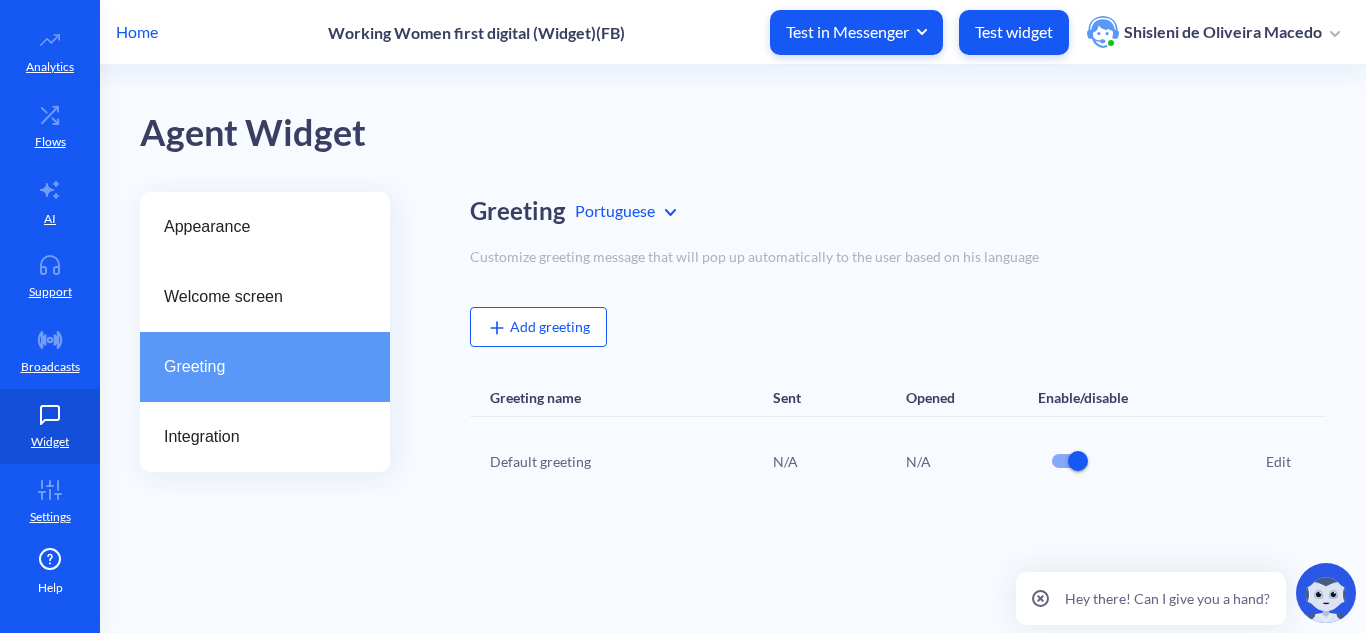 click on "Agent Widget Appearance Welcome screen Greeting Integration Greeting Portuguese Customize greeting message that will pop up automatically to the user based on his language   Add greeting Greeting name Sent Opened Enable/disable Default greeting N/A N/A Edit" at bounding box center (733, 349) 